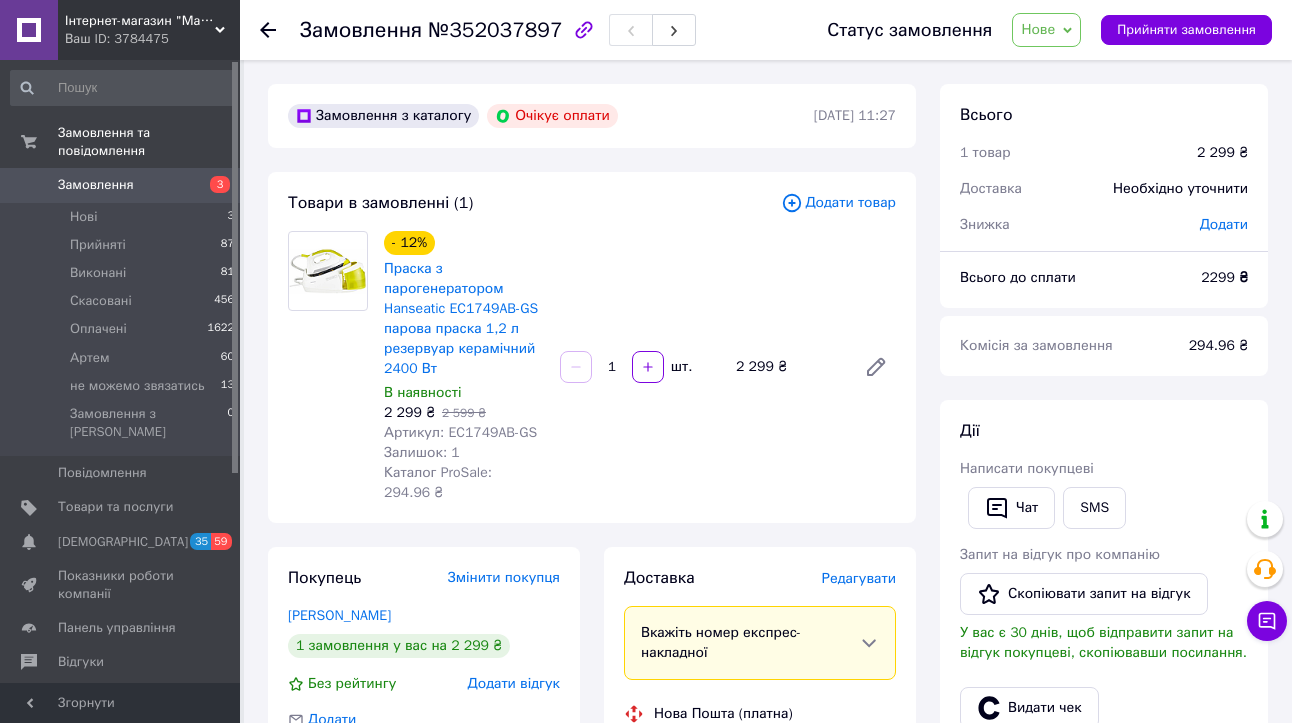 scroll, scrollTop: 0, scrollLeft: 0, axis: both 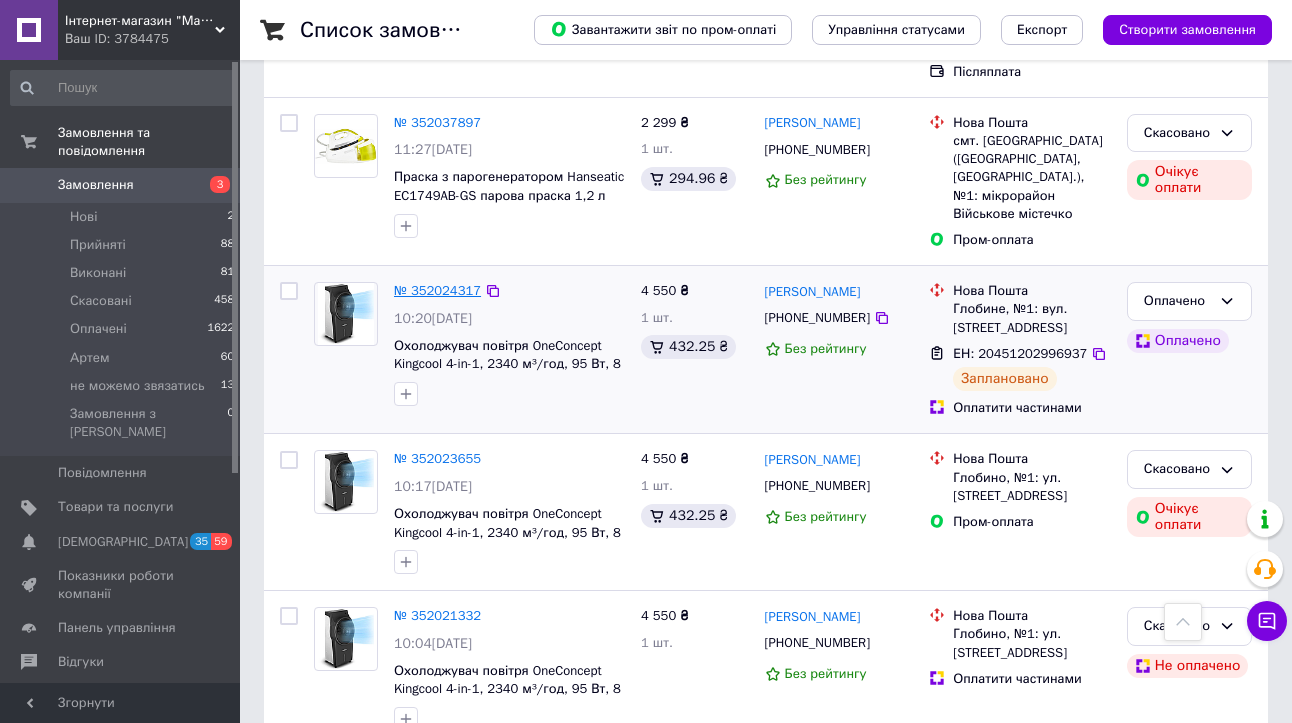 click on "№ 352024317" at bounding box center [437, 290] 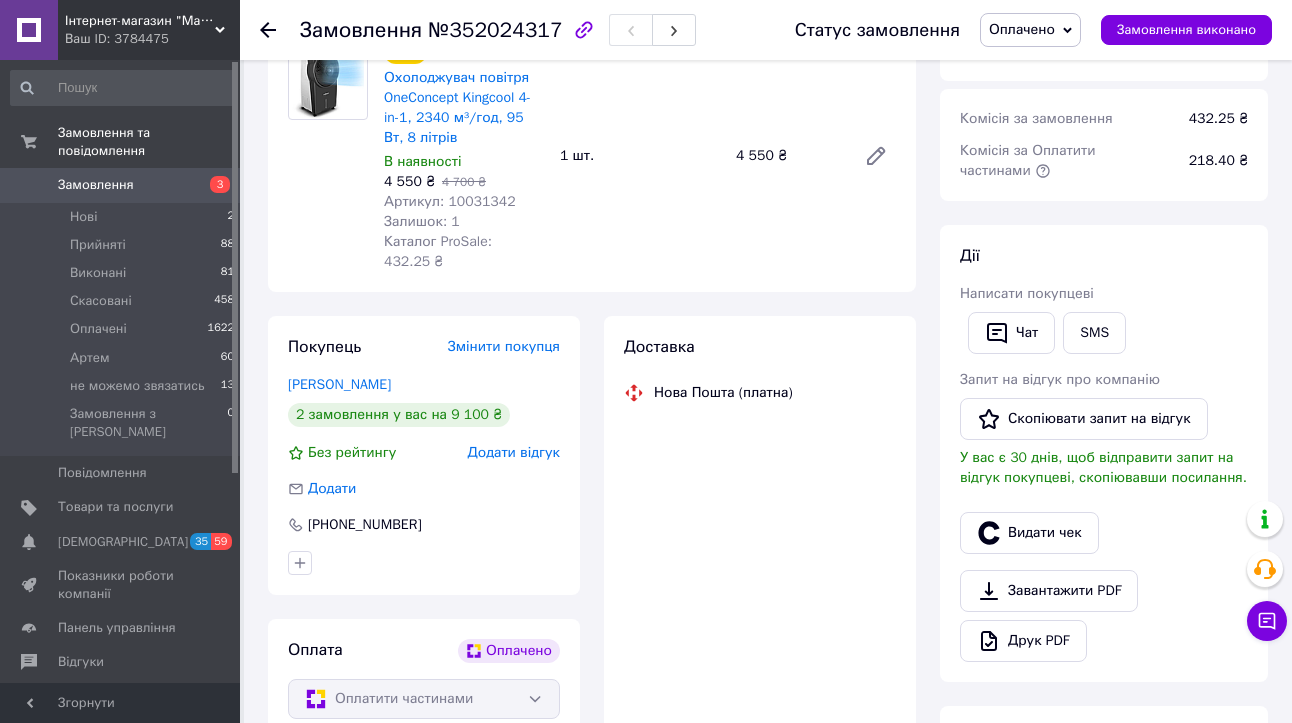 click on "Артикул: 10031342" at bounding box center (450, 201) 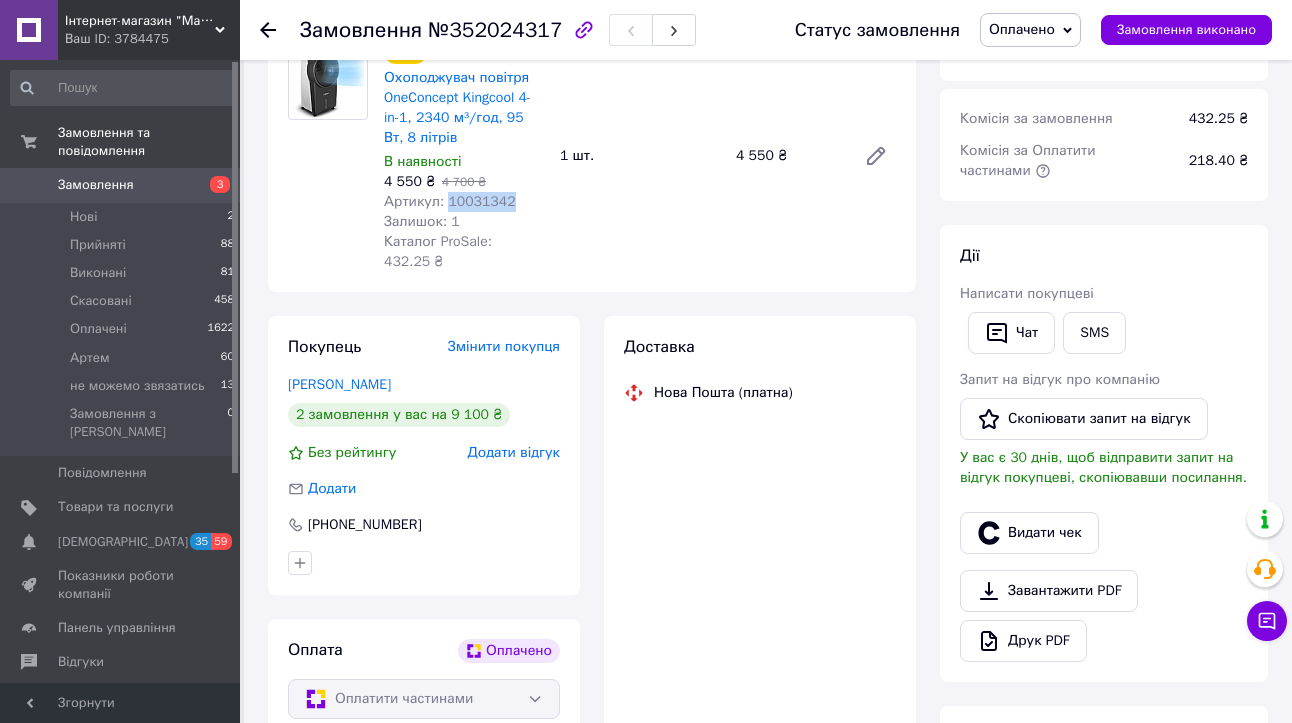 click on "Артикул: 10031342" at bounding box center [450, 201] 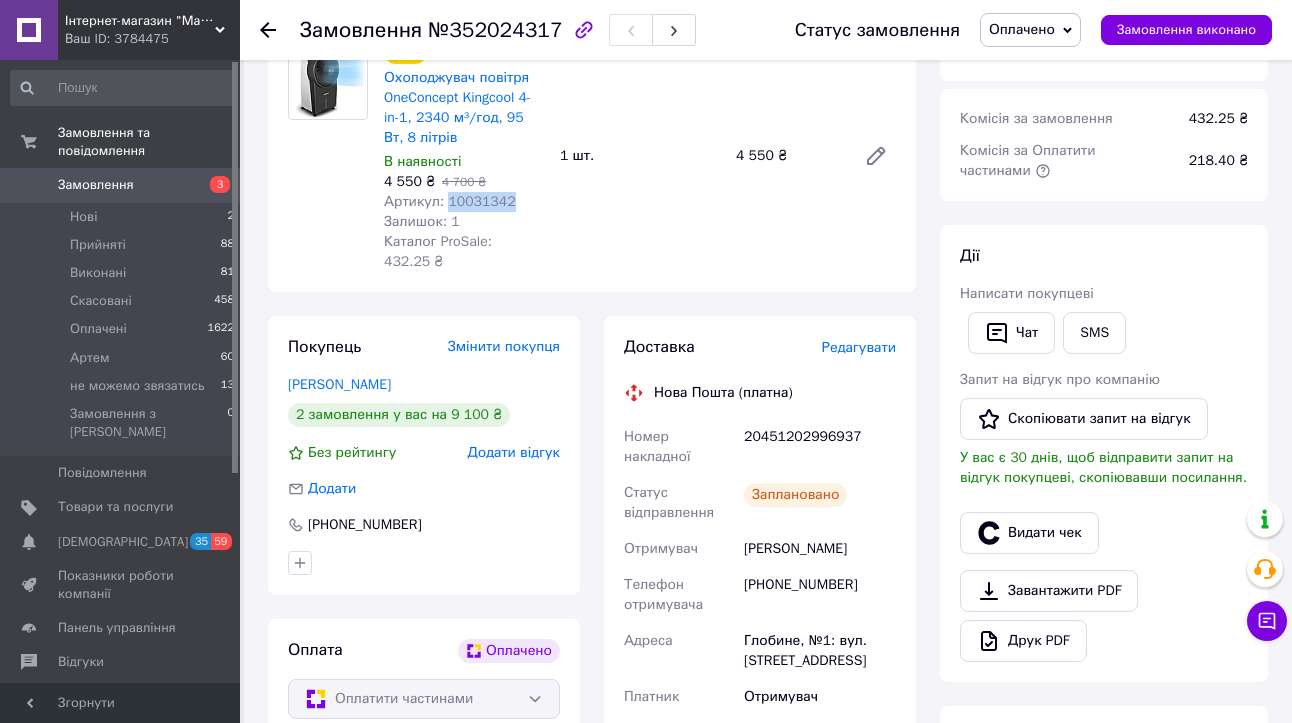 copy on "10031342" 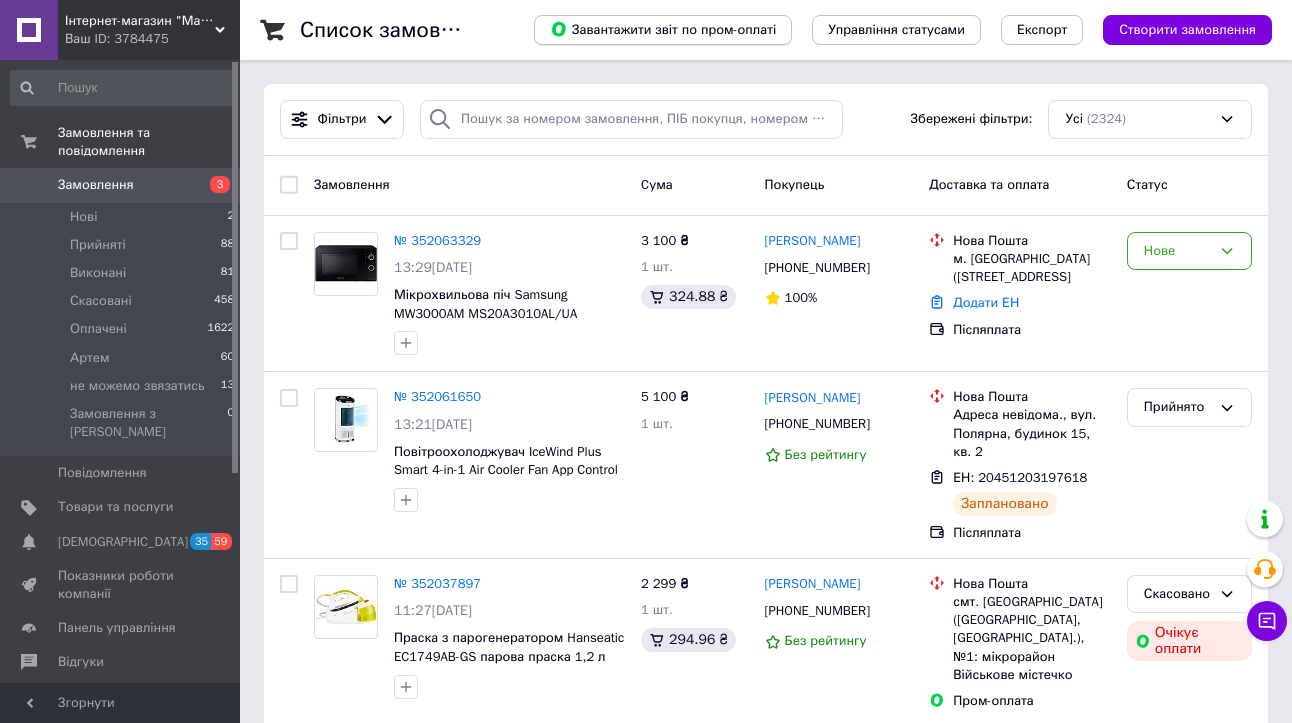 scroll, scrollTop: 0, scrollLeft: 0, axis: both 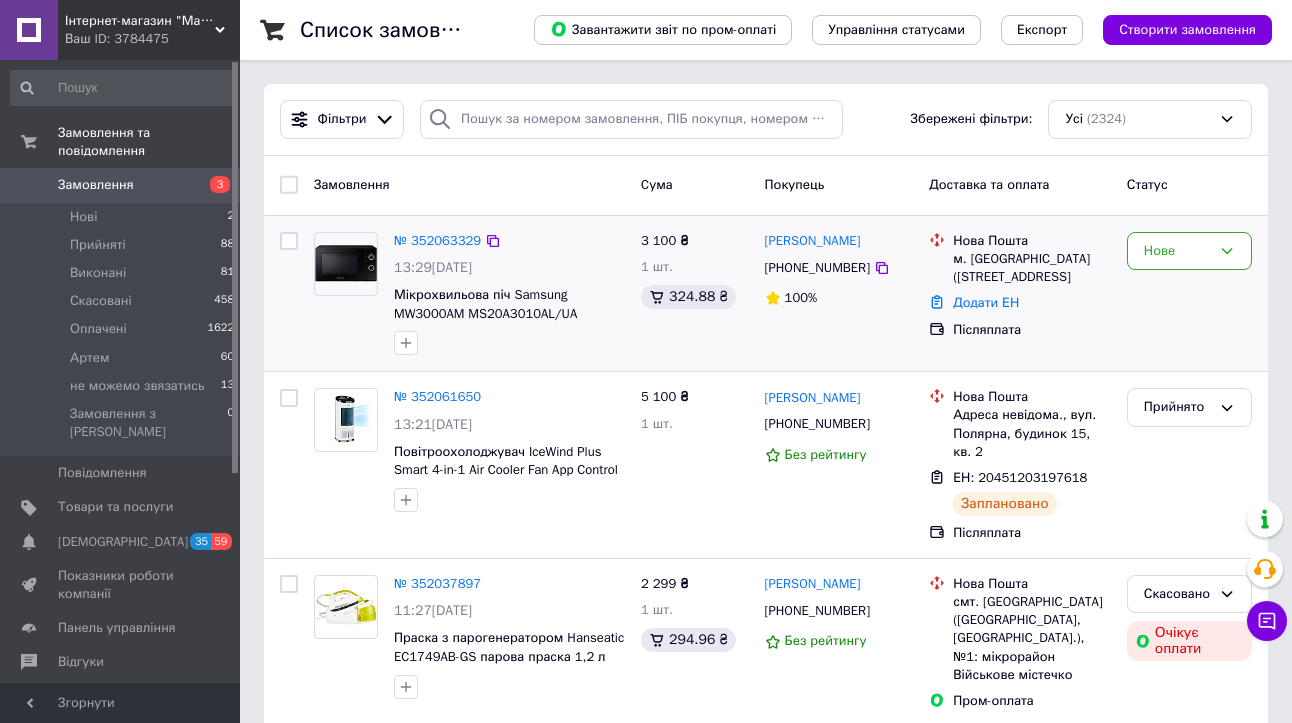 click on "Нове" at bounding box center [1189, 294] 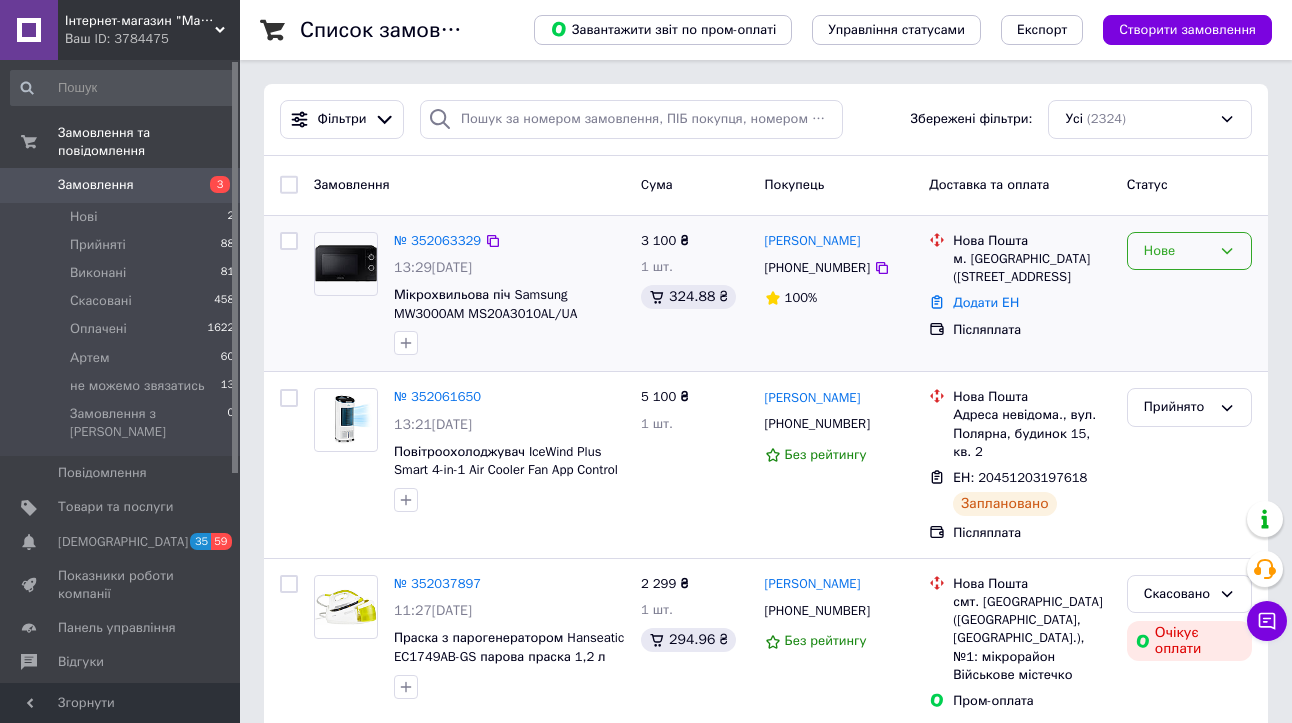 click on "Нове" at bounding box center (1177, 251) 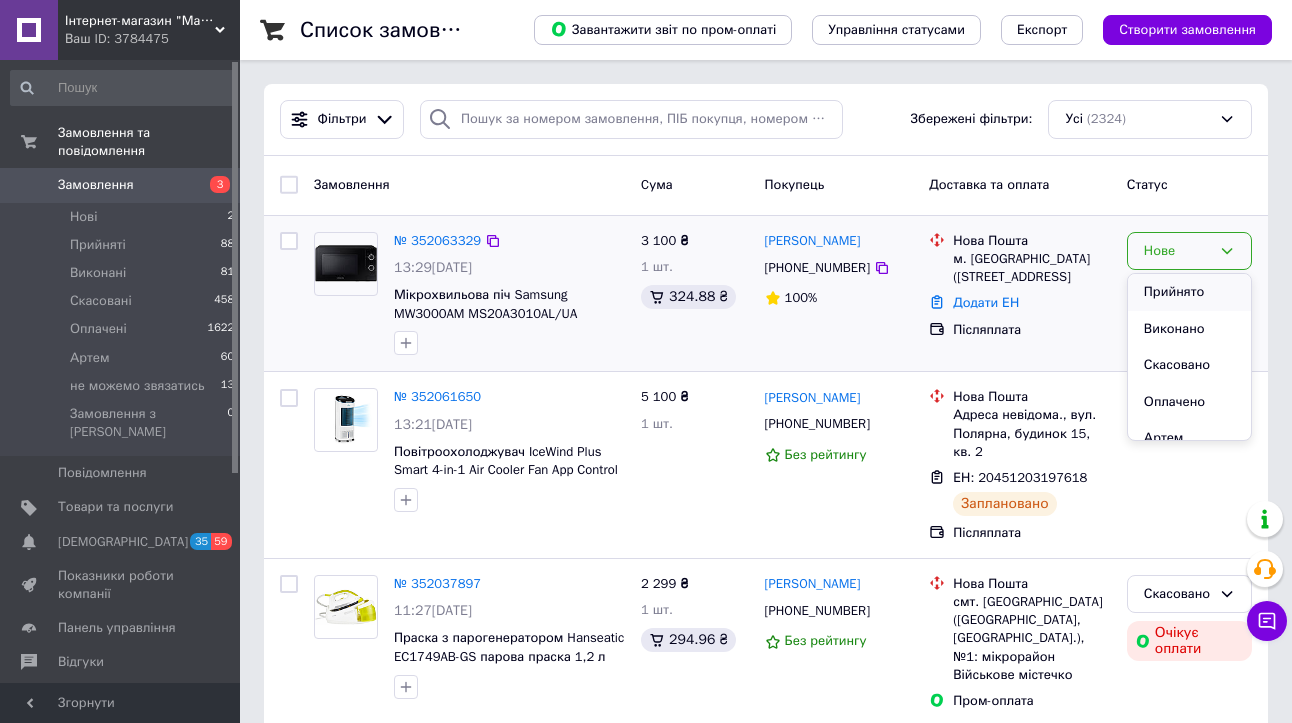 click on "Прийнято" at bounding box center (1189, 292) 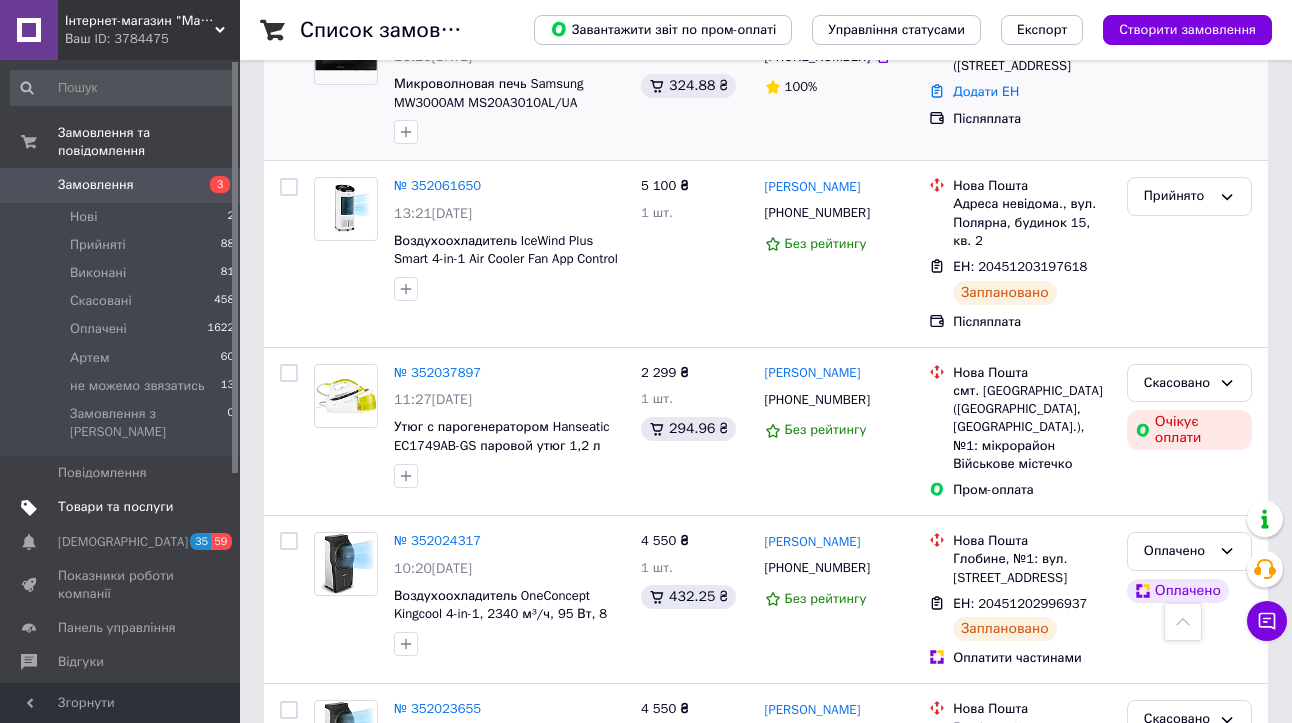 scroll, scrollTop: 148, scrollLeft: 0, axis: vertical 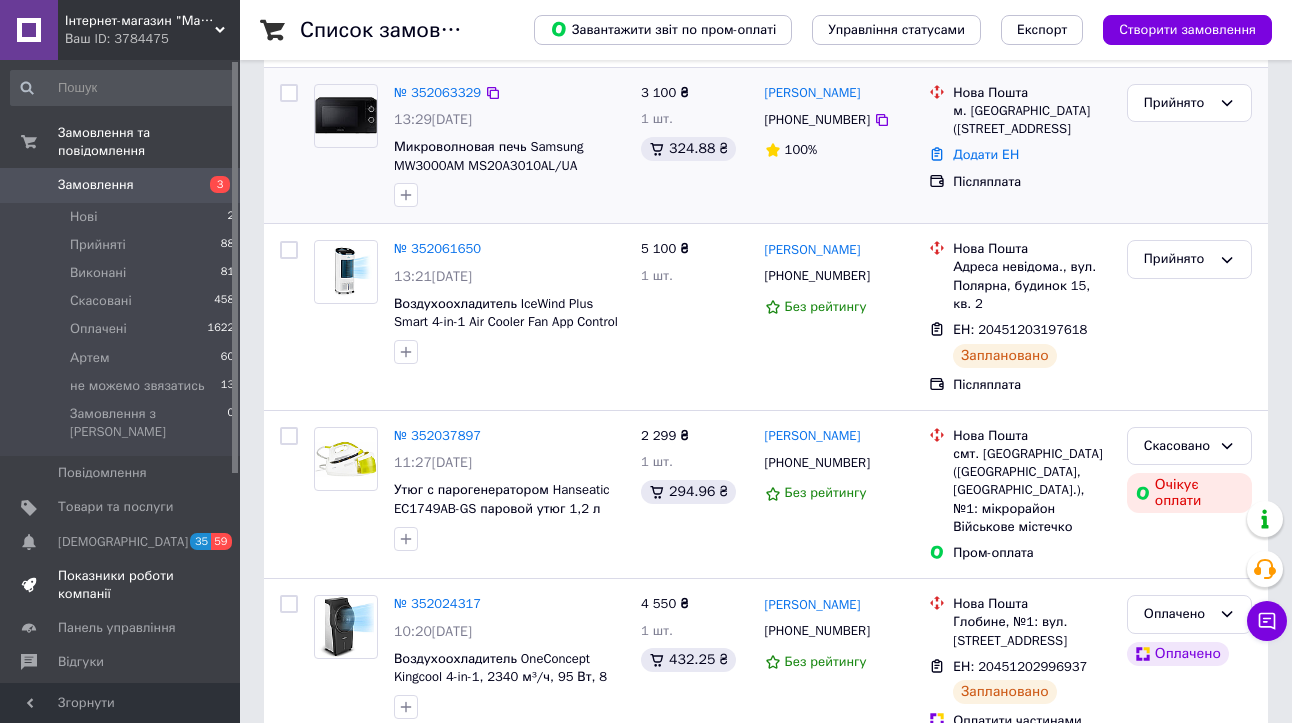 click on "Показники роботи компанії" at bounding box center [121, 585] 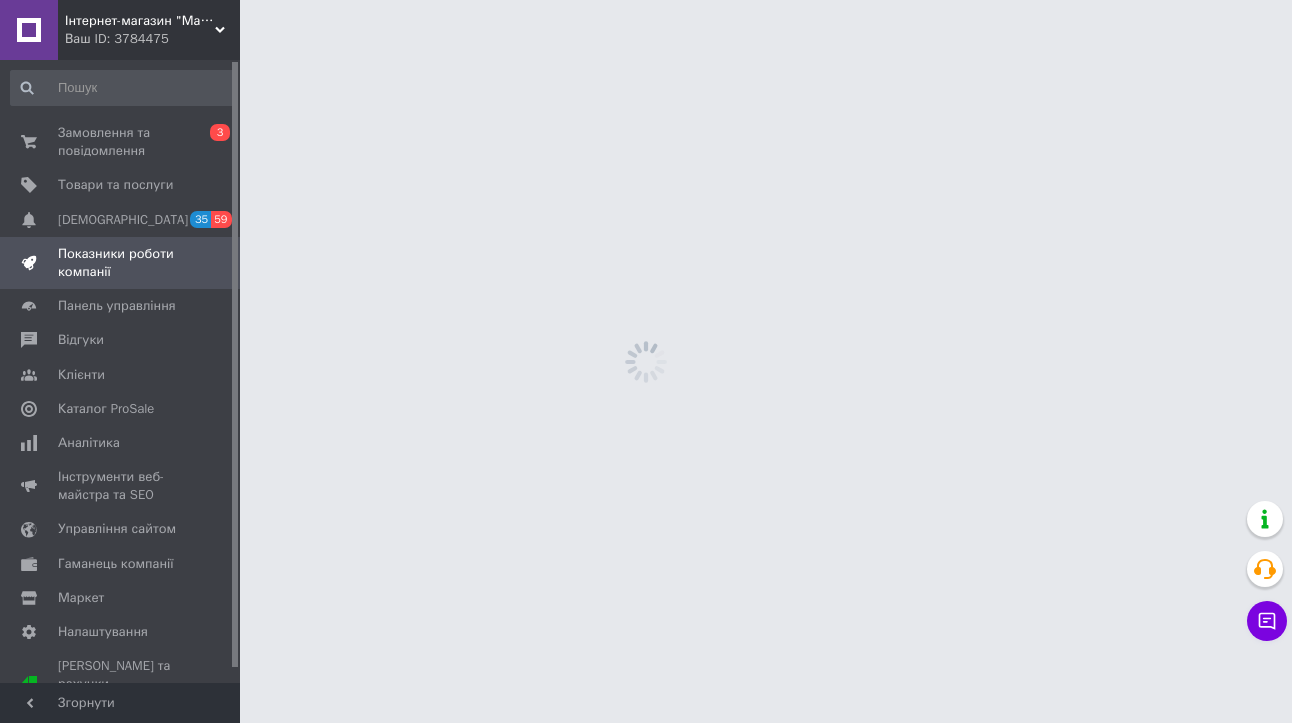 scroll, scrollTop: 0, scrollLeft: 0, axis: both 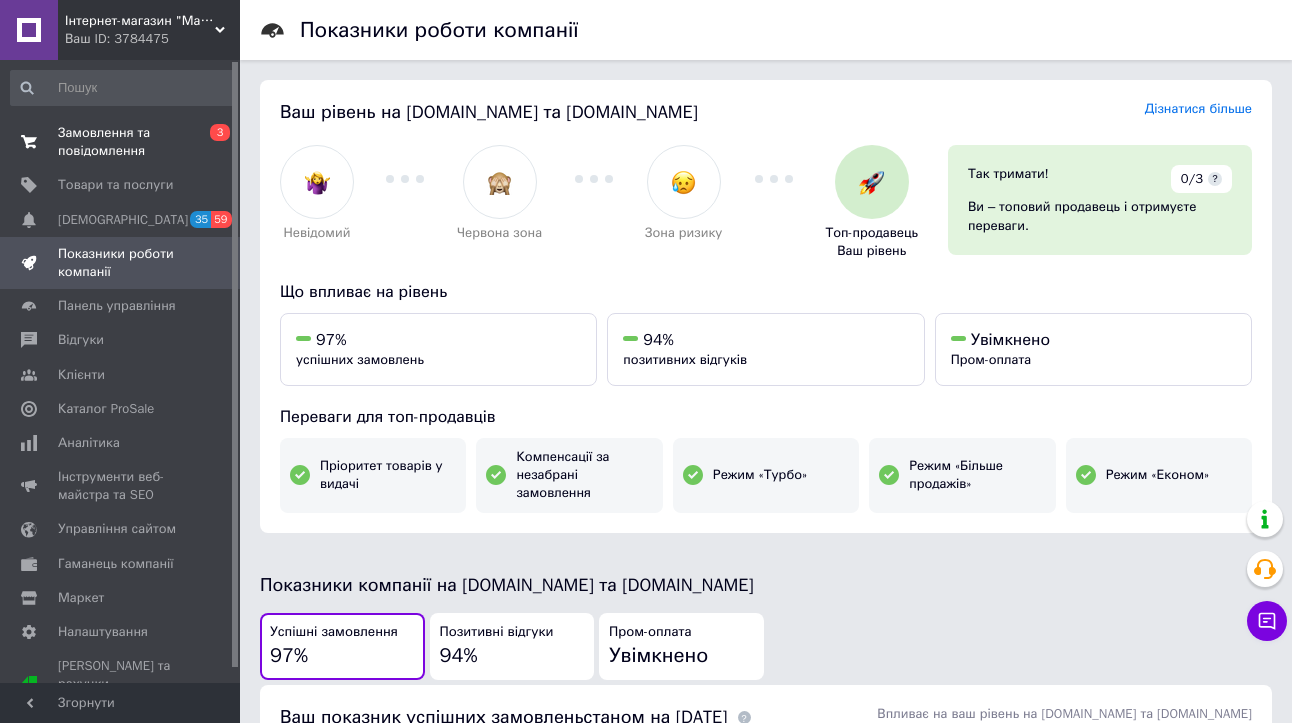 click on "Замовлення та повідомлення" at bounding box center [121, 142] 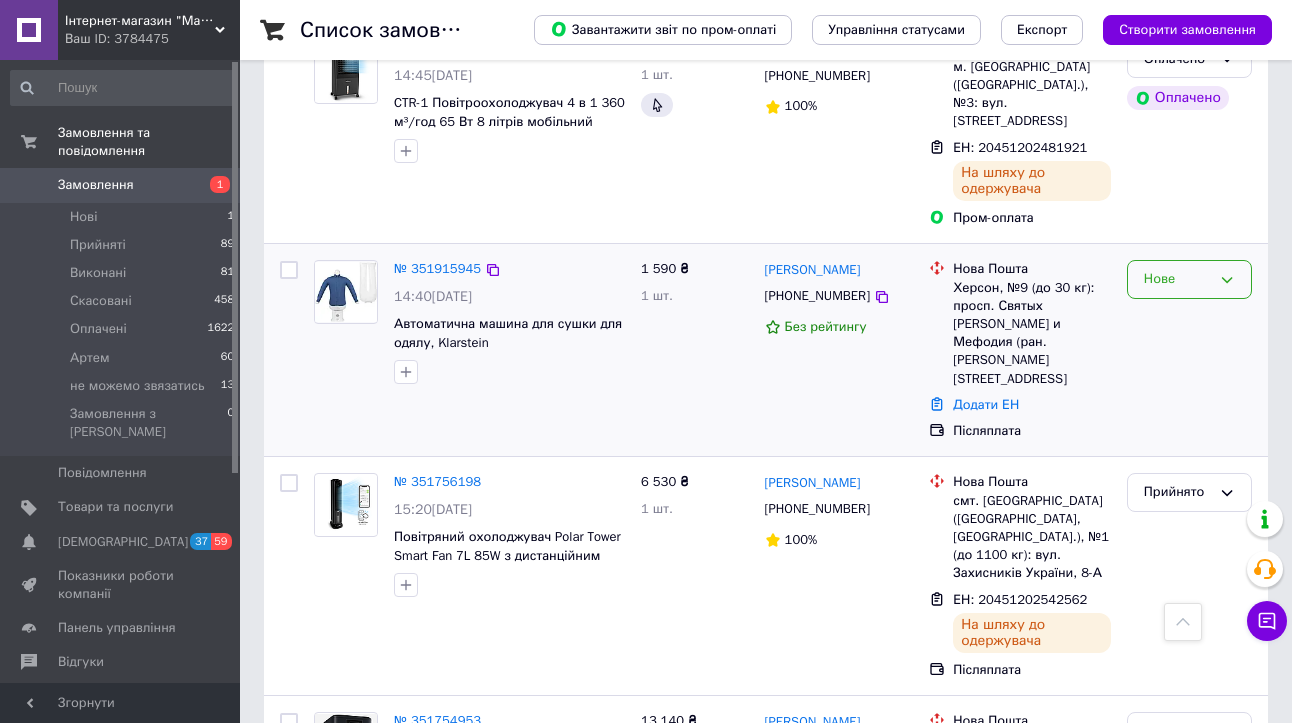 scroll, scrollTop: 2079, scrollLeft: 0, axis: vertical 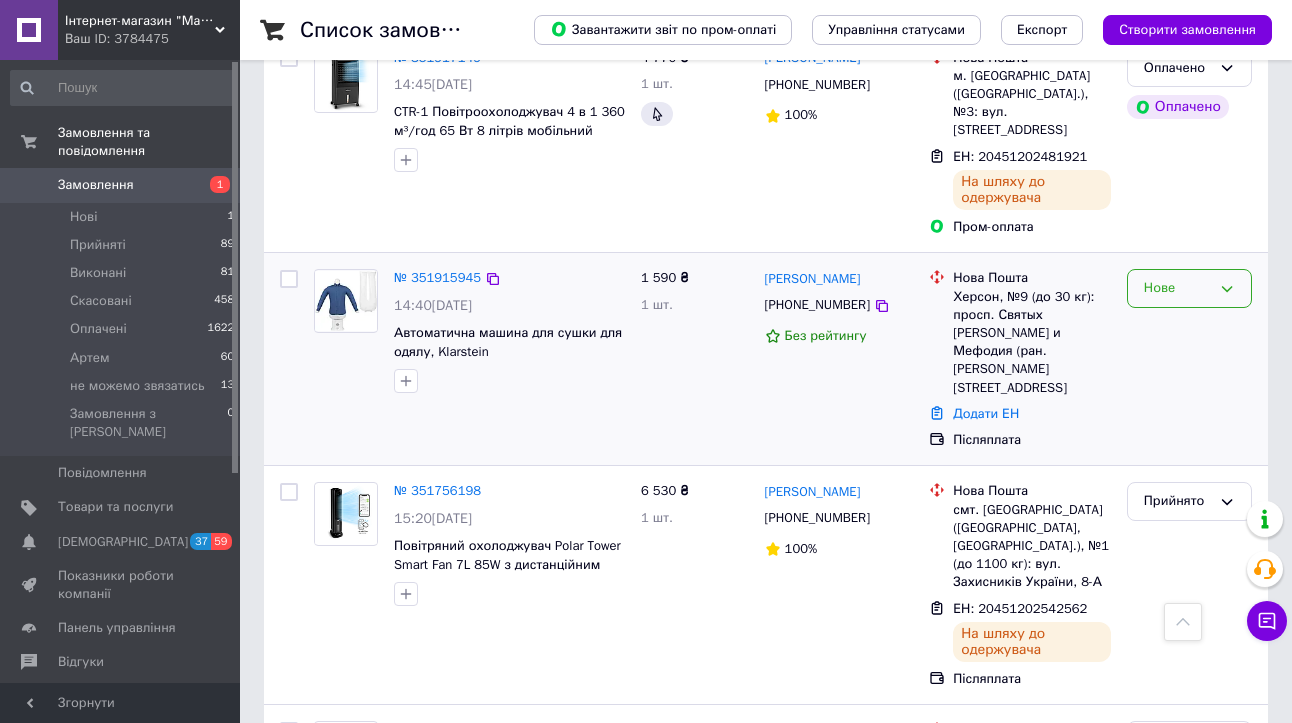 click 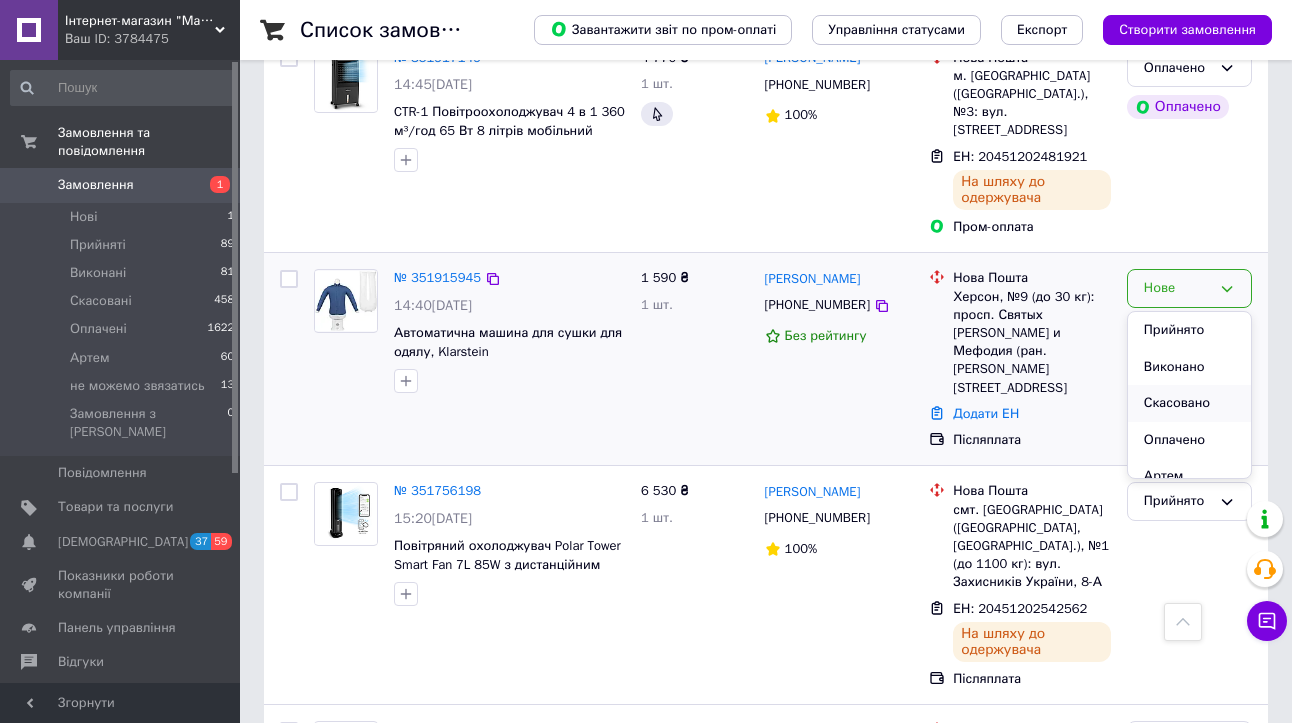 click on "Скасовано" at bounding box center [1189, 403] 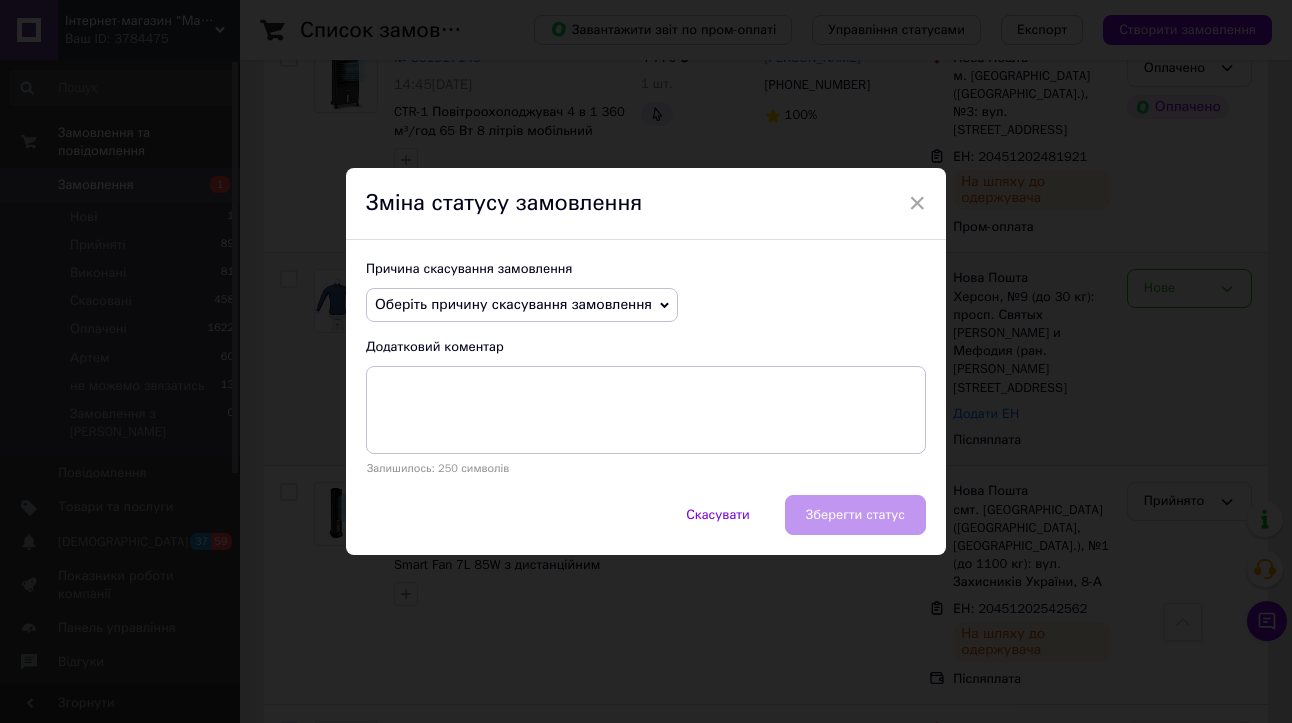 click on "Оберіть причину скасування замовлення" at bounding box center (513, 304) 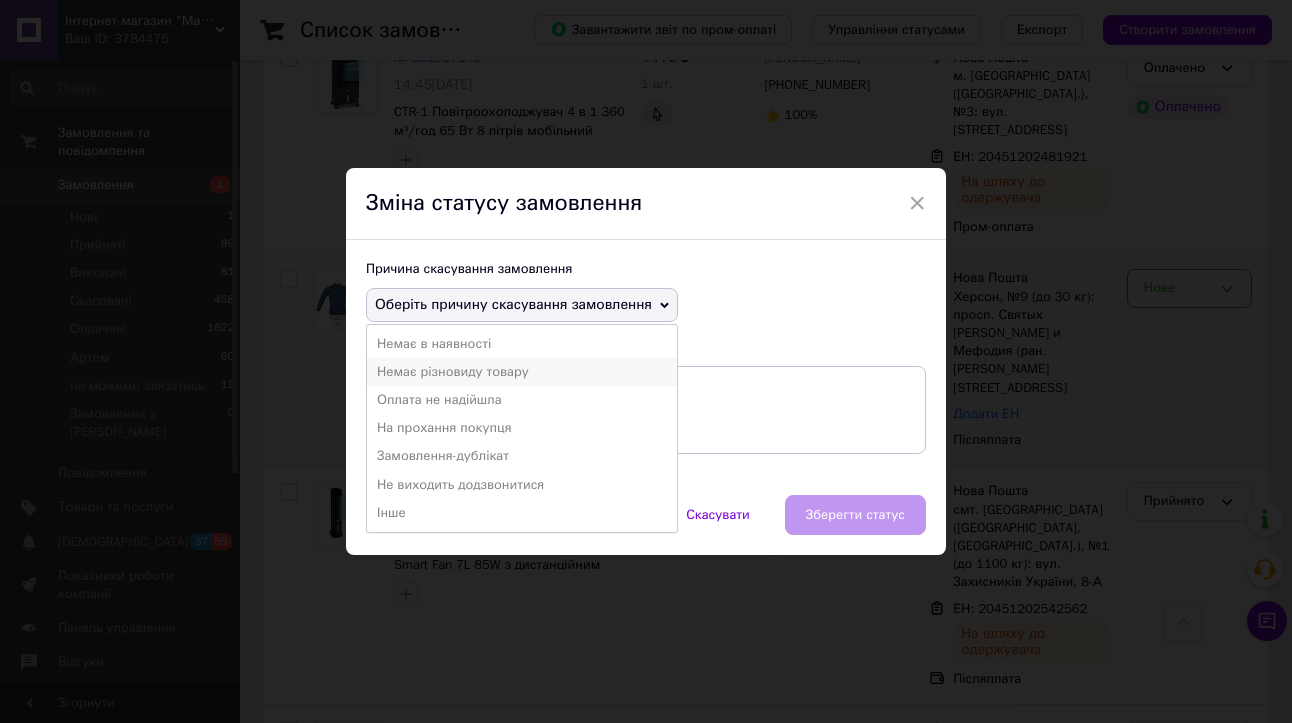 click on "Немає різновиду товару" at bounding box center [522, 372] 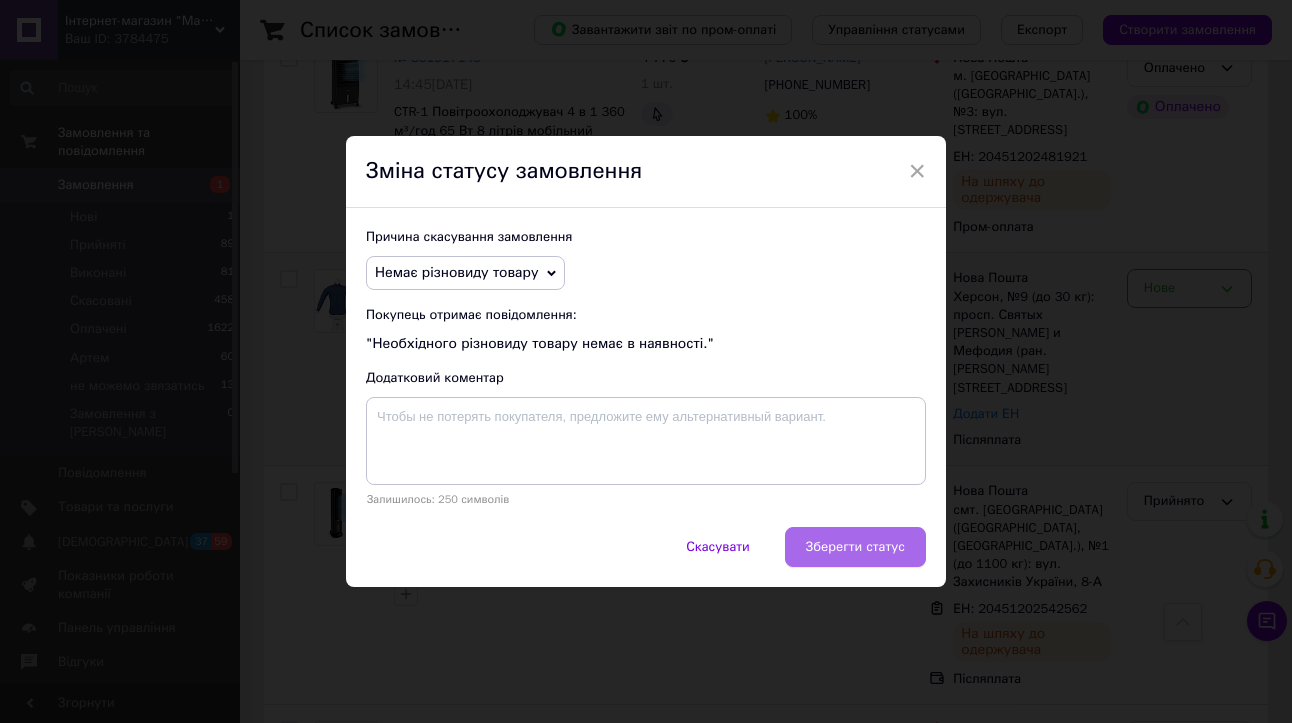 click on "Зберегти статус" at bounding box center [855, 547] 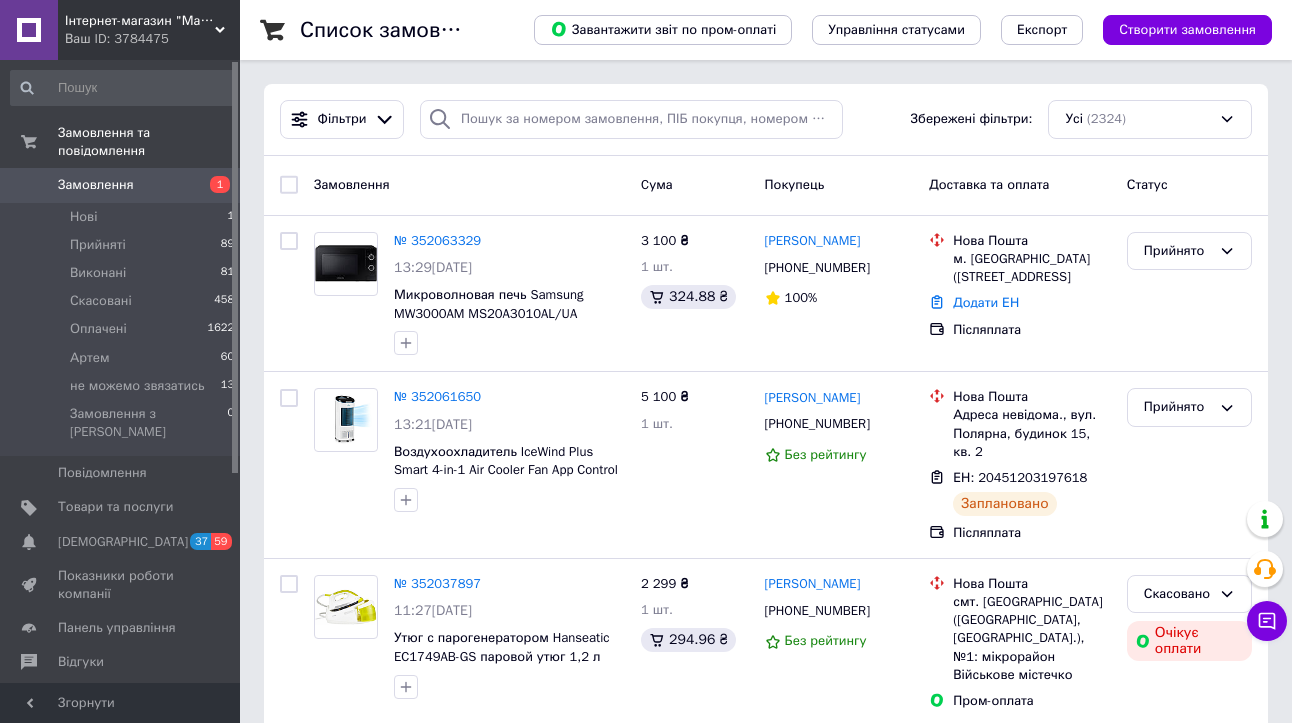 scroll, scrollTop: 0, scrollLeft: 0, axis: both 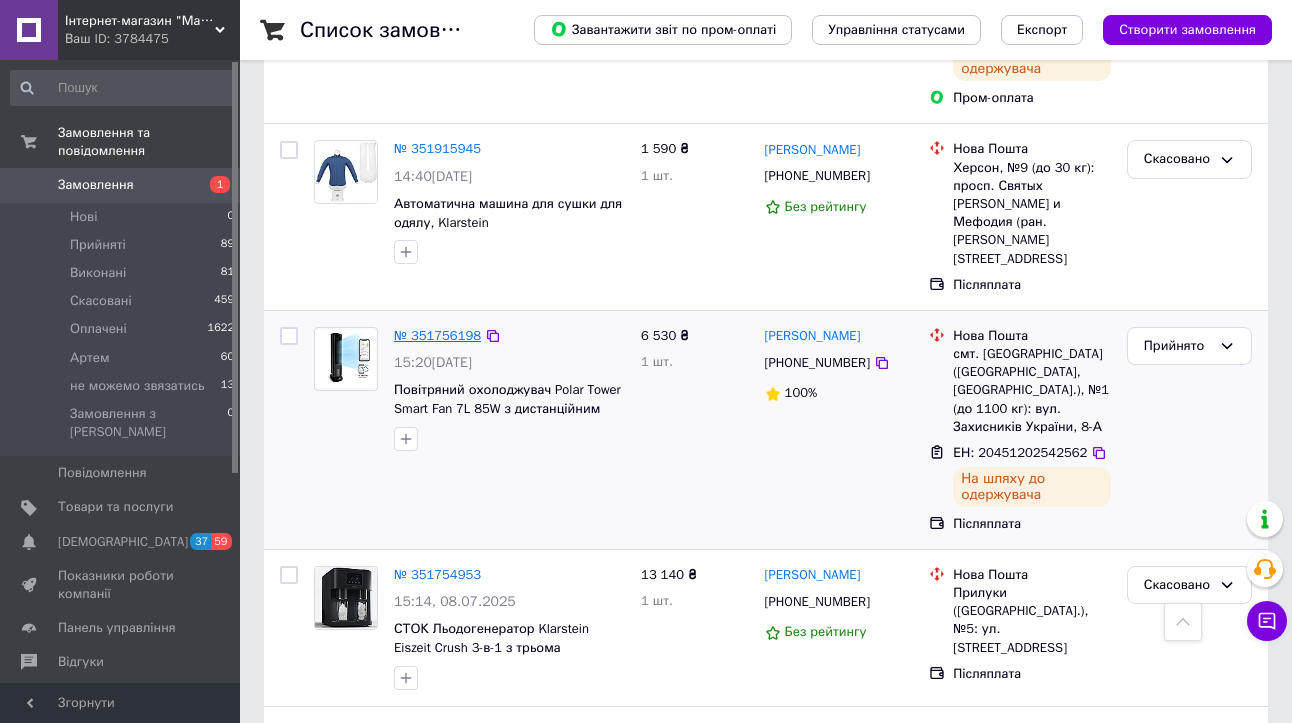click on "№ 351756198" at bounding box center [437, 335] 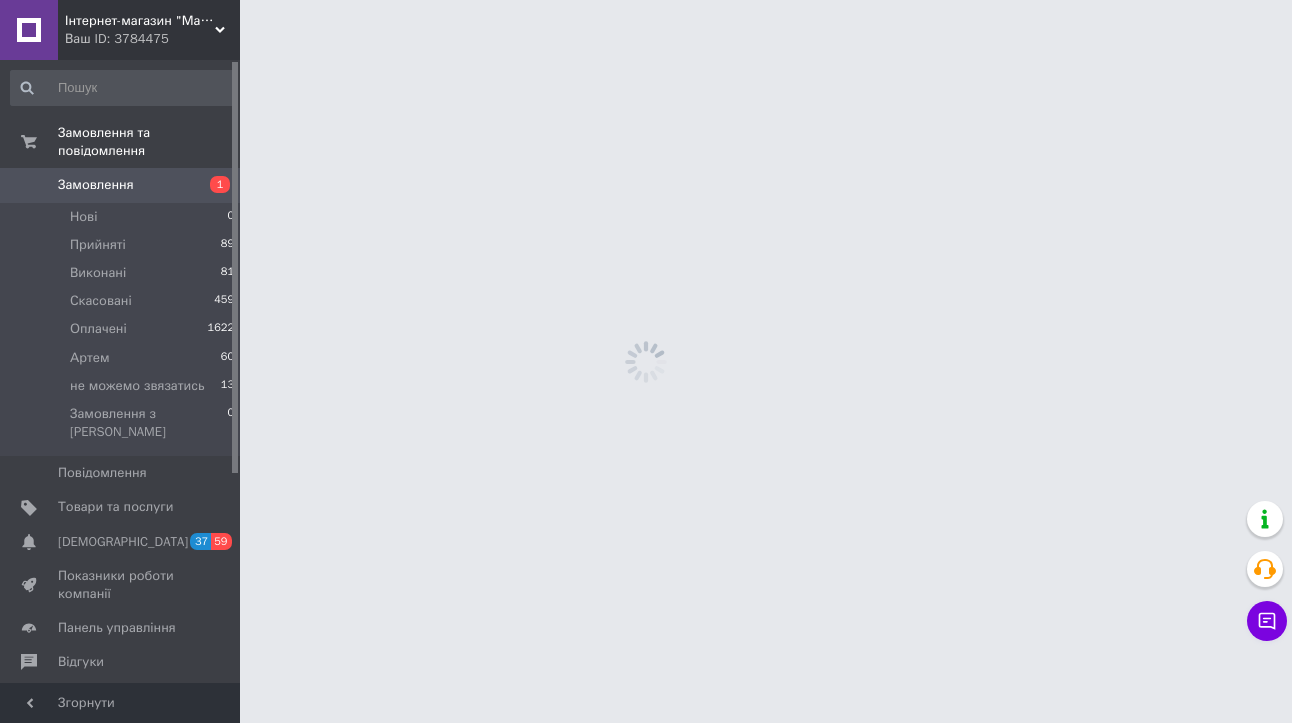 scroll, scrollTop: 0, scrollLeft: 0, axis: both 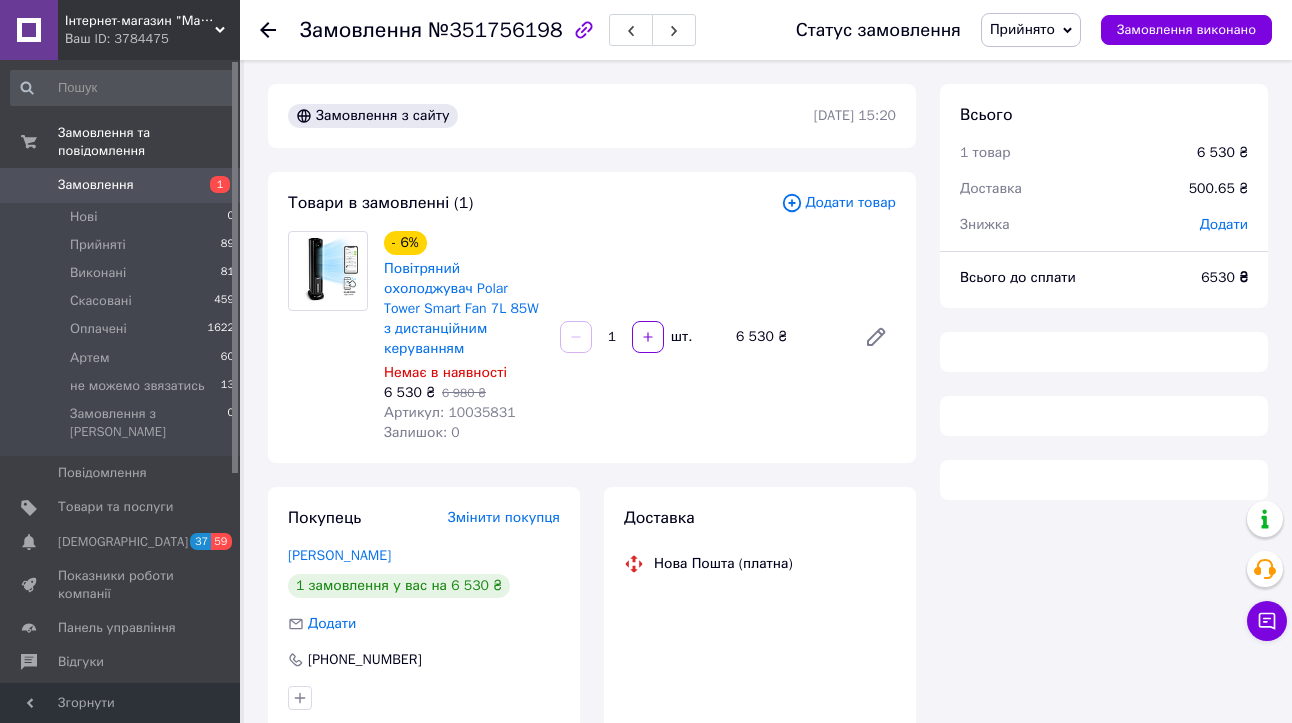 click on "Артикул: 10035831" at bounding box center (450, 412) 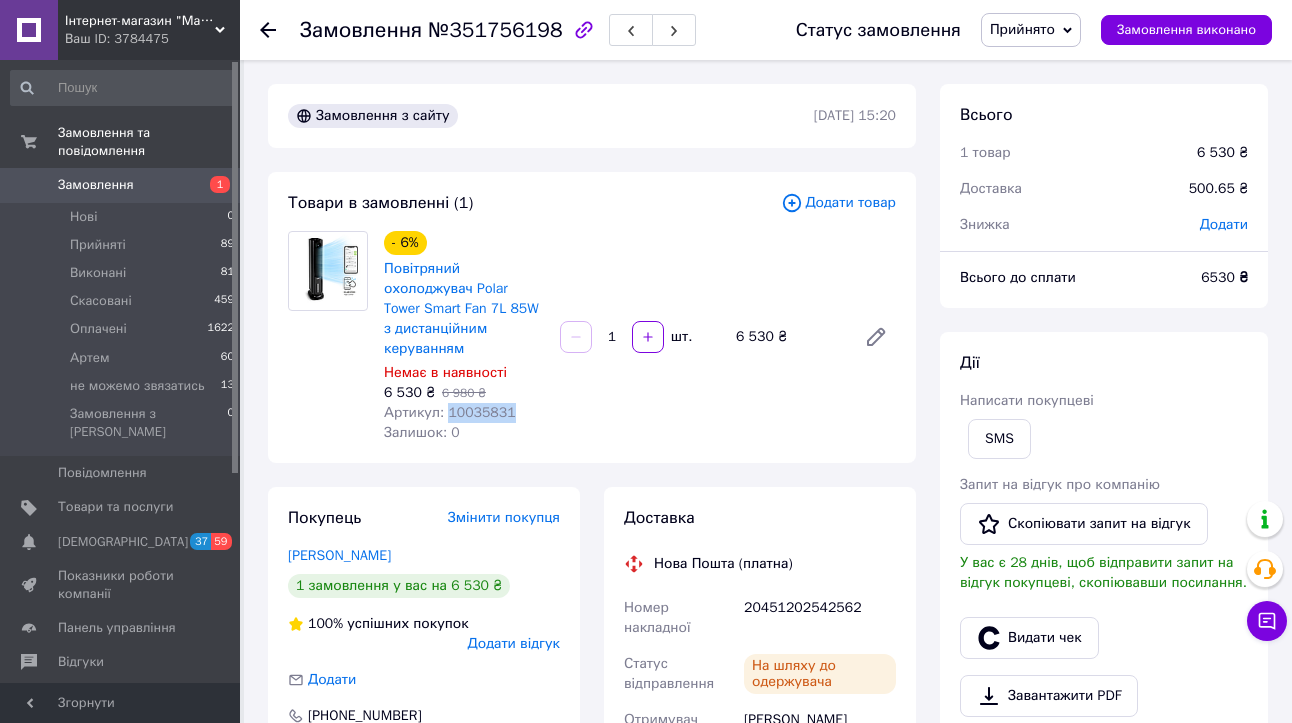 copy on "10035831" 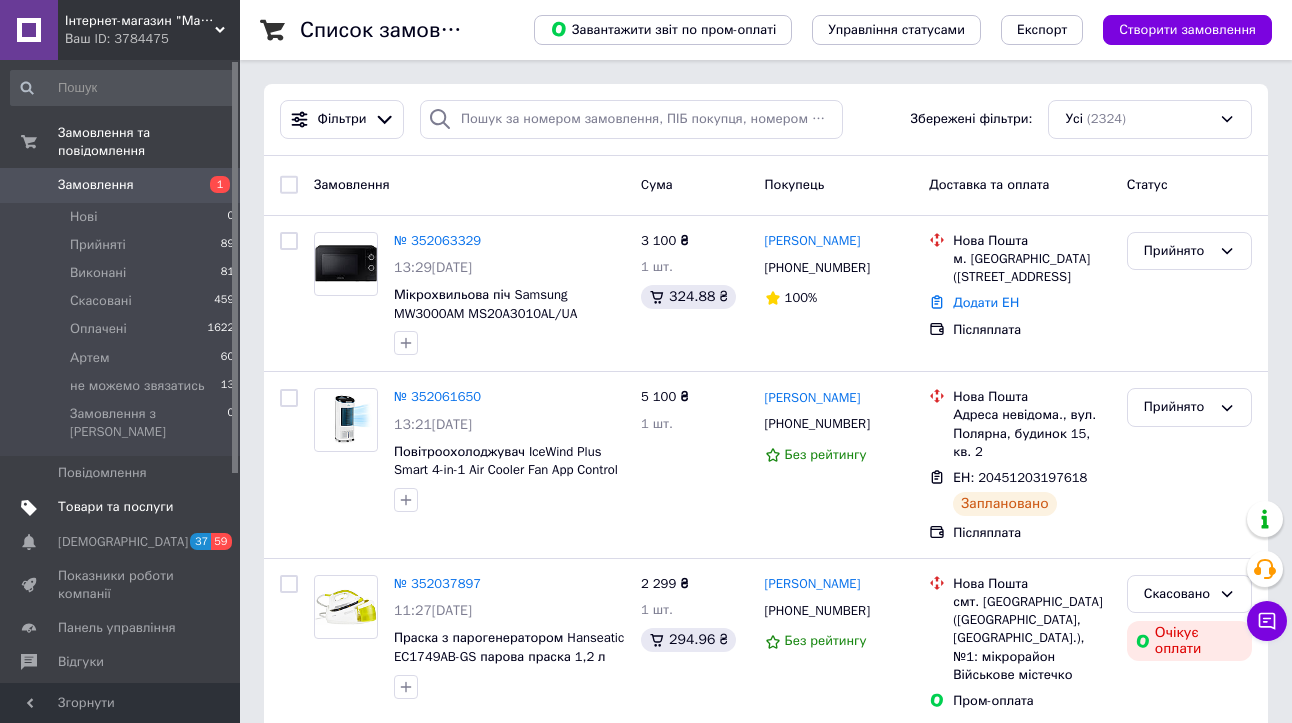 scroll, scrollTop: 0, scrollLeft: 0, axis: both 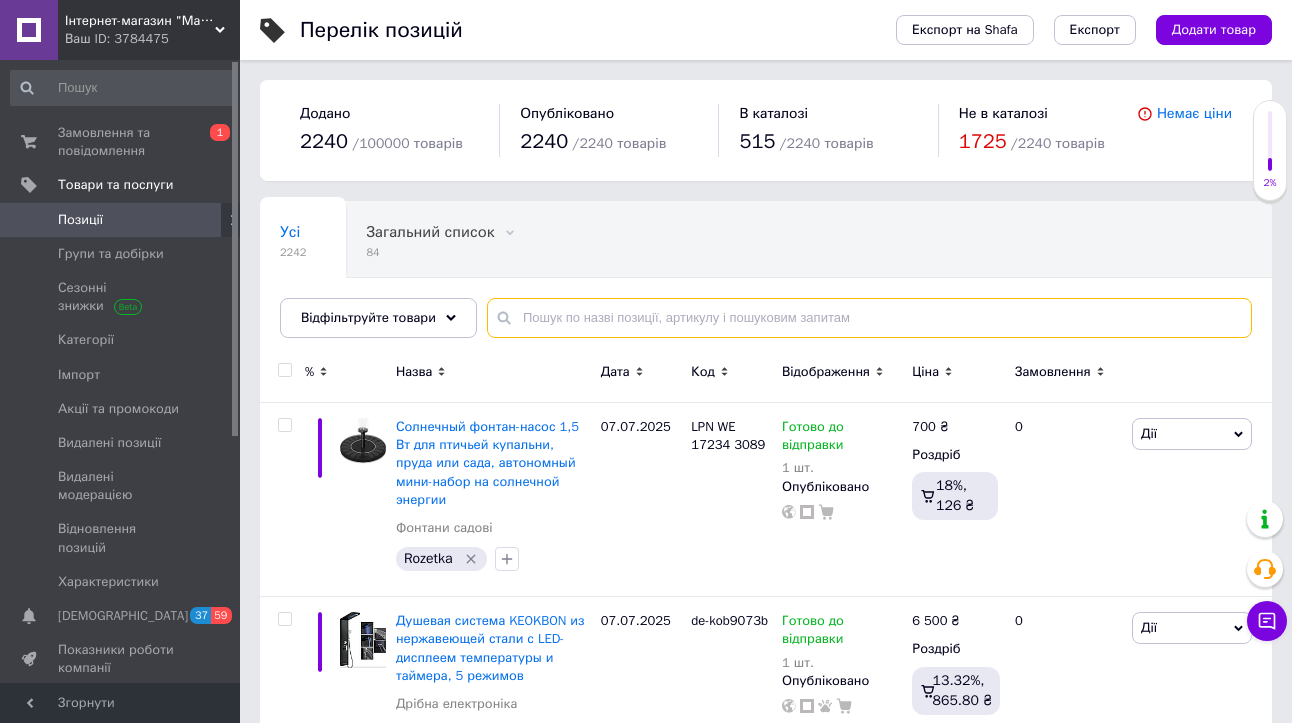 click at bounding box center [869, 318] 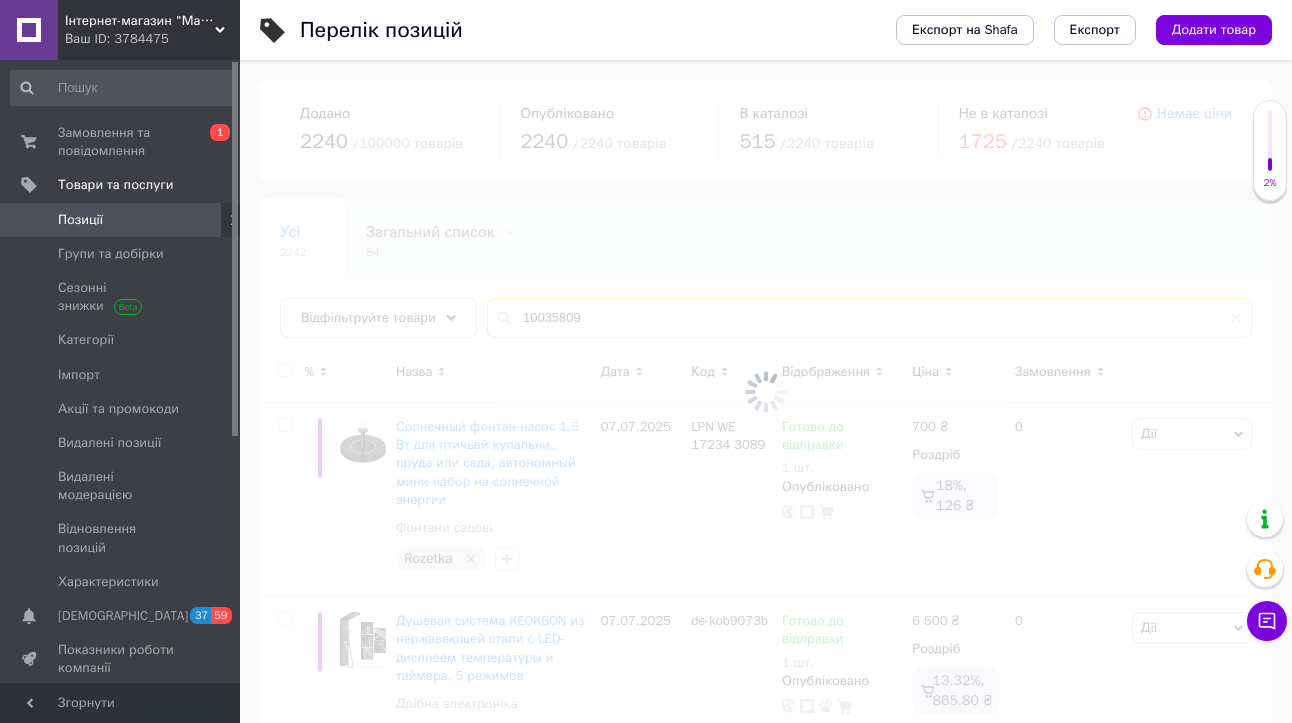 type on "10035809" 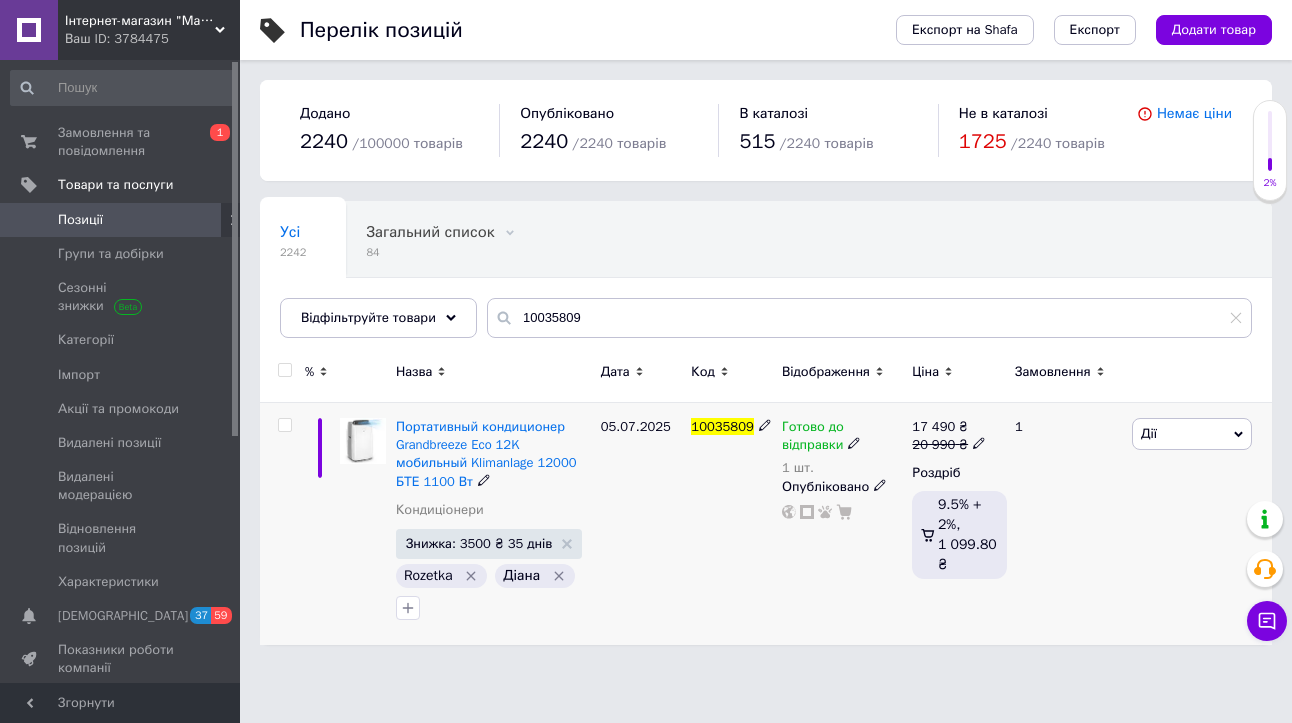 click at bounding box center [854, 442] 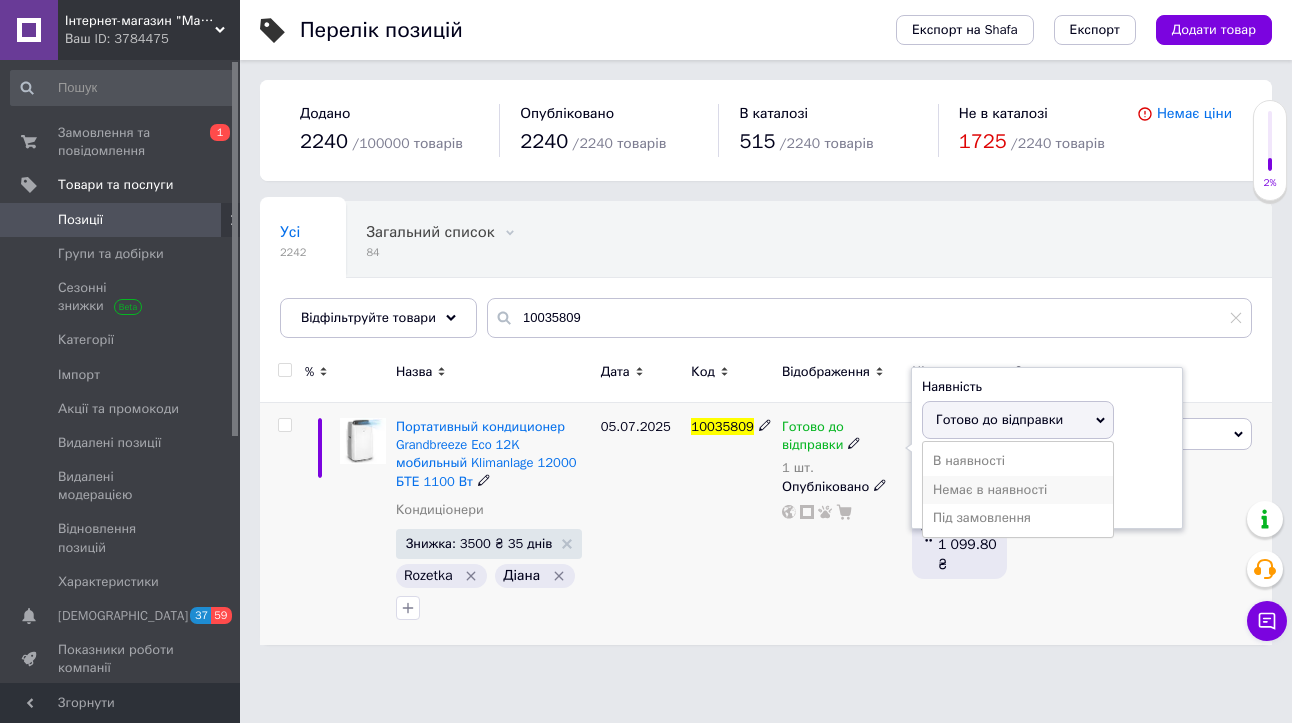 click on "Немає в наявності" at bounding box center [1018, 490] 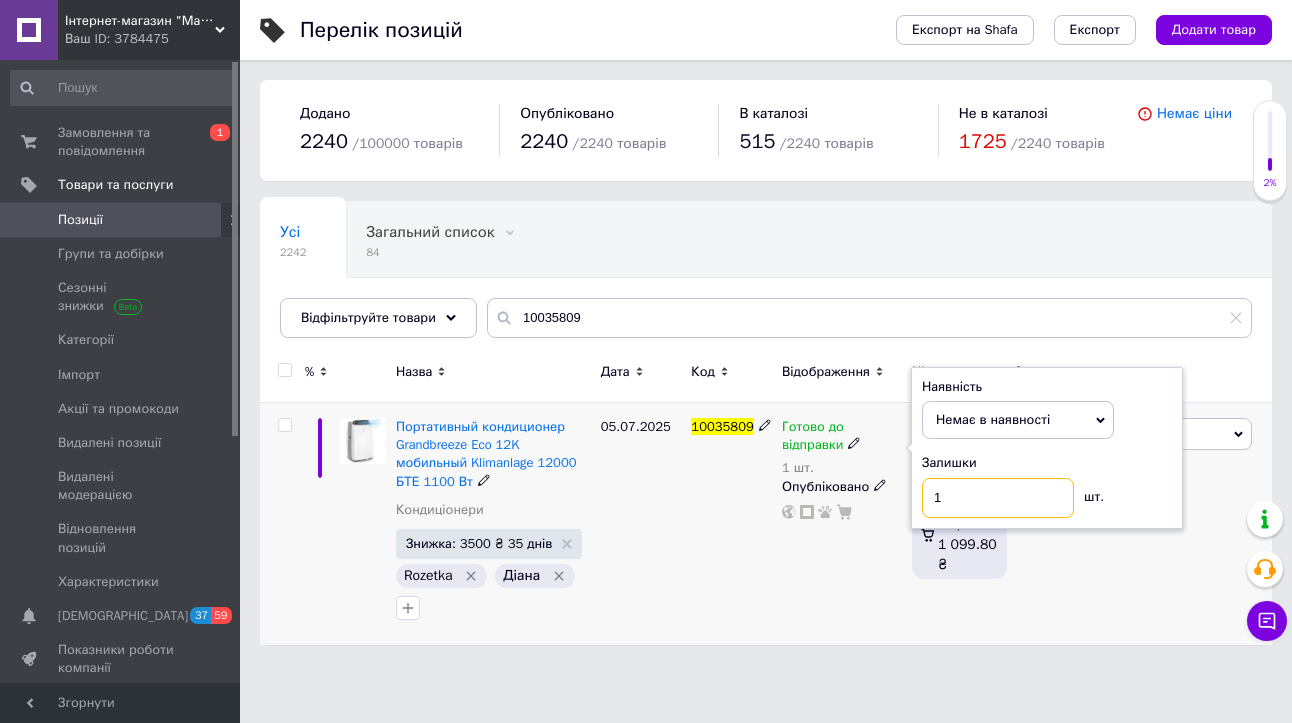 click on "1" at bounding box center (998, 498) 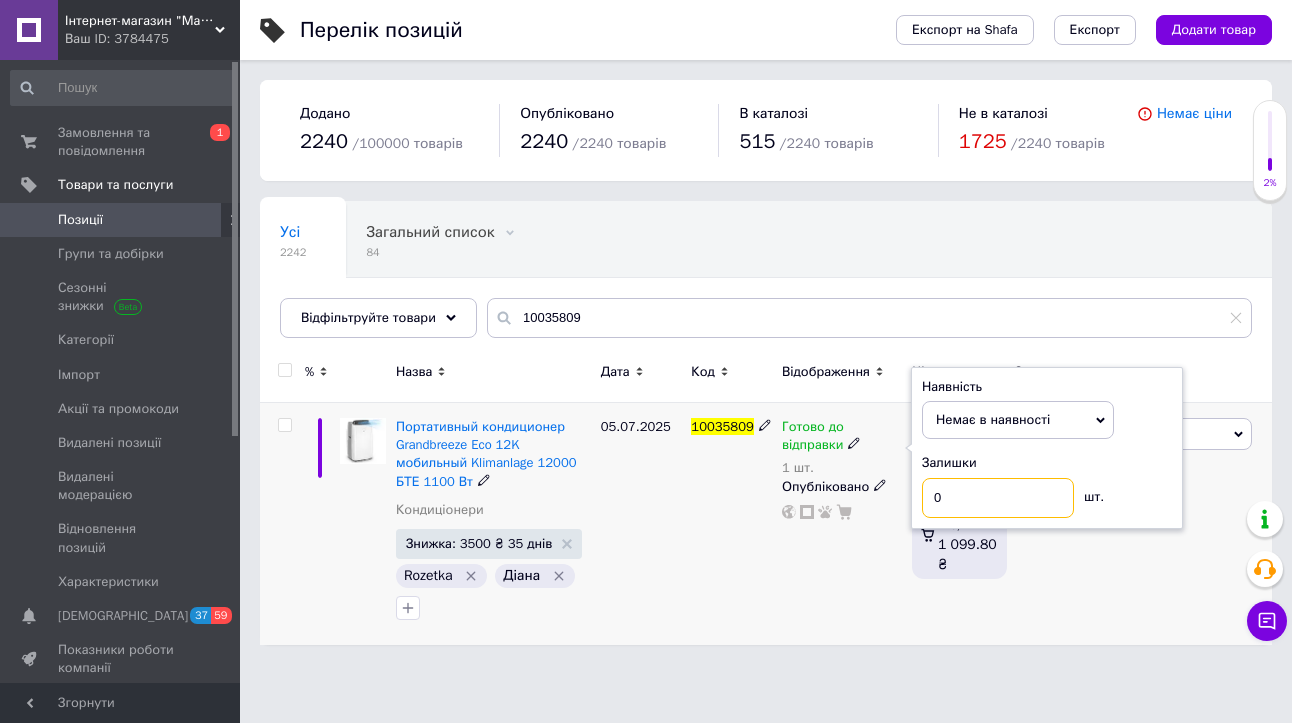 type on "0" 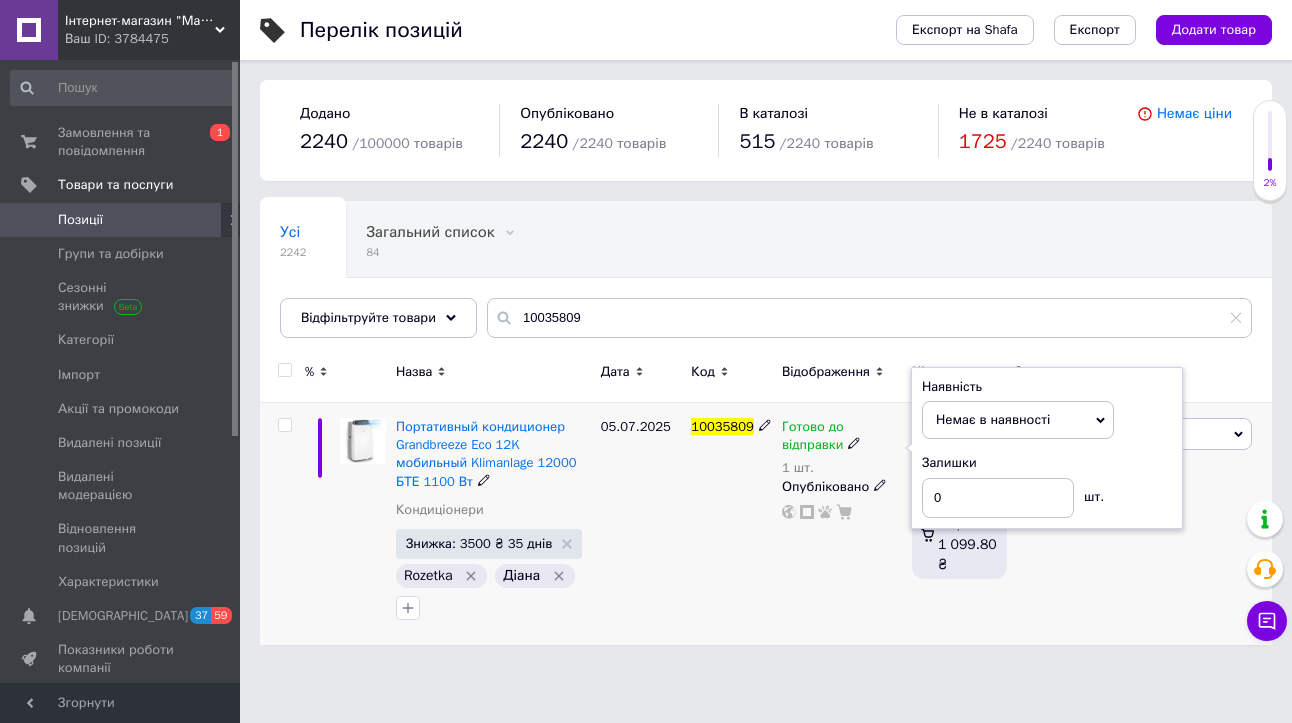 click on "17 490   ₴ 20 990   ₴ Роздріб 9.5% + 2%, 1 099.80 ₴" at bounding box center (955, 524) 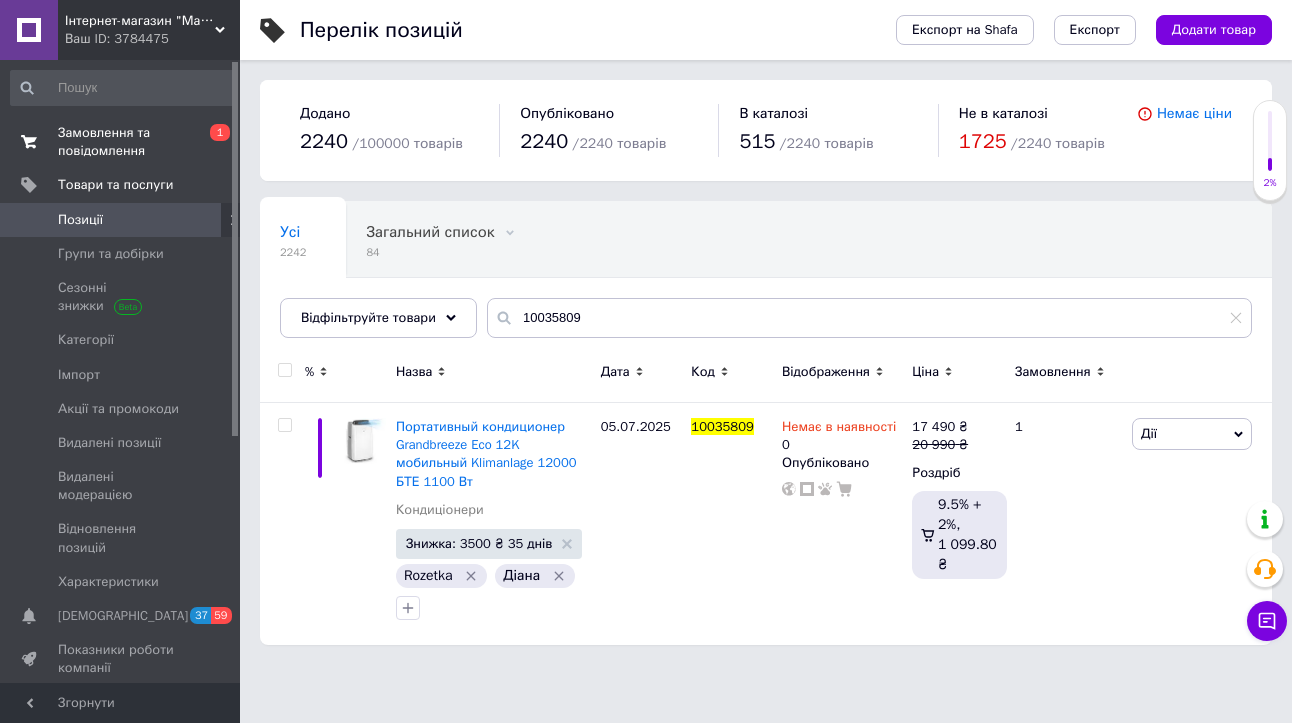 click on "Замовлення та повідомлення" at bounding box center (121, 142) 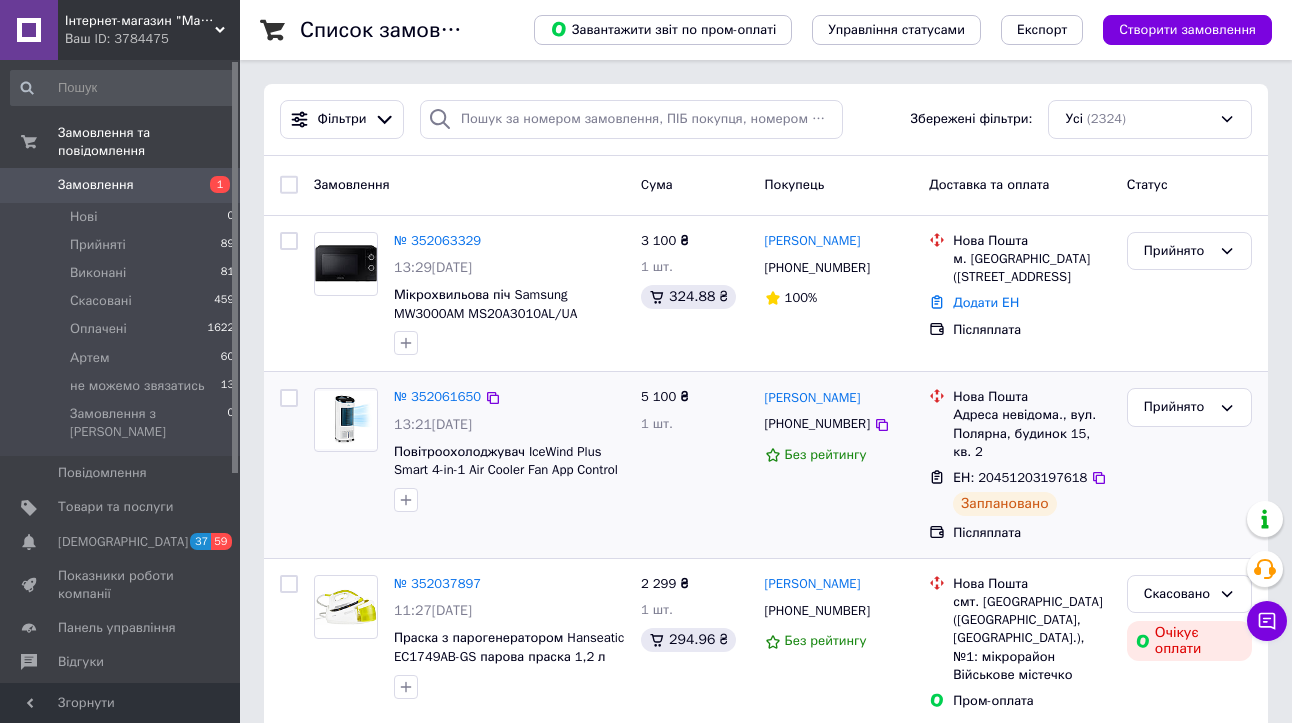 scroll, scrollTop: 84, scrollLeft: 0, axis: vertical 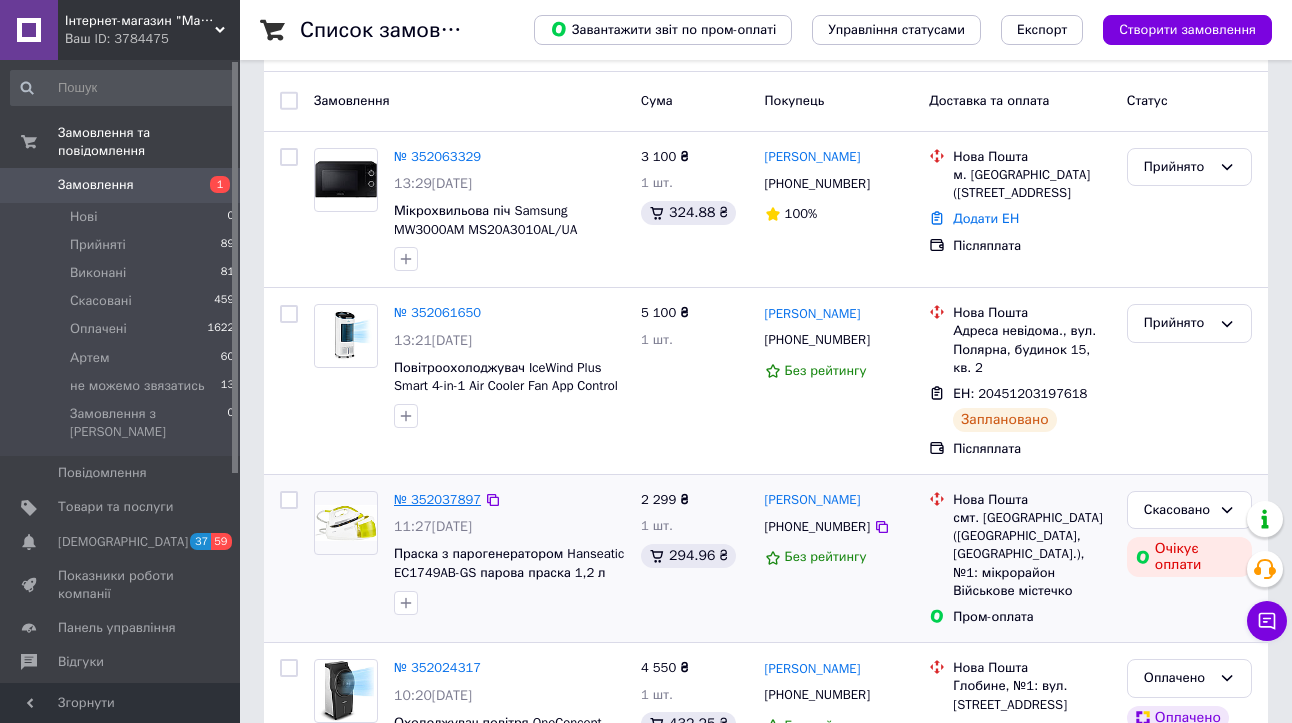 click on "№ 352037897" at bounding box center (437, 499) 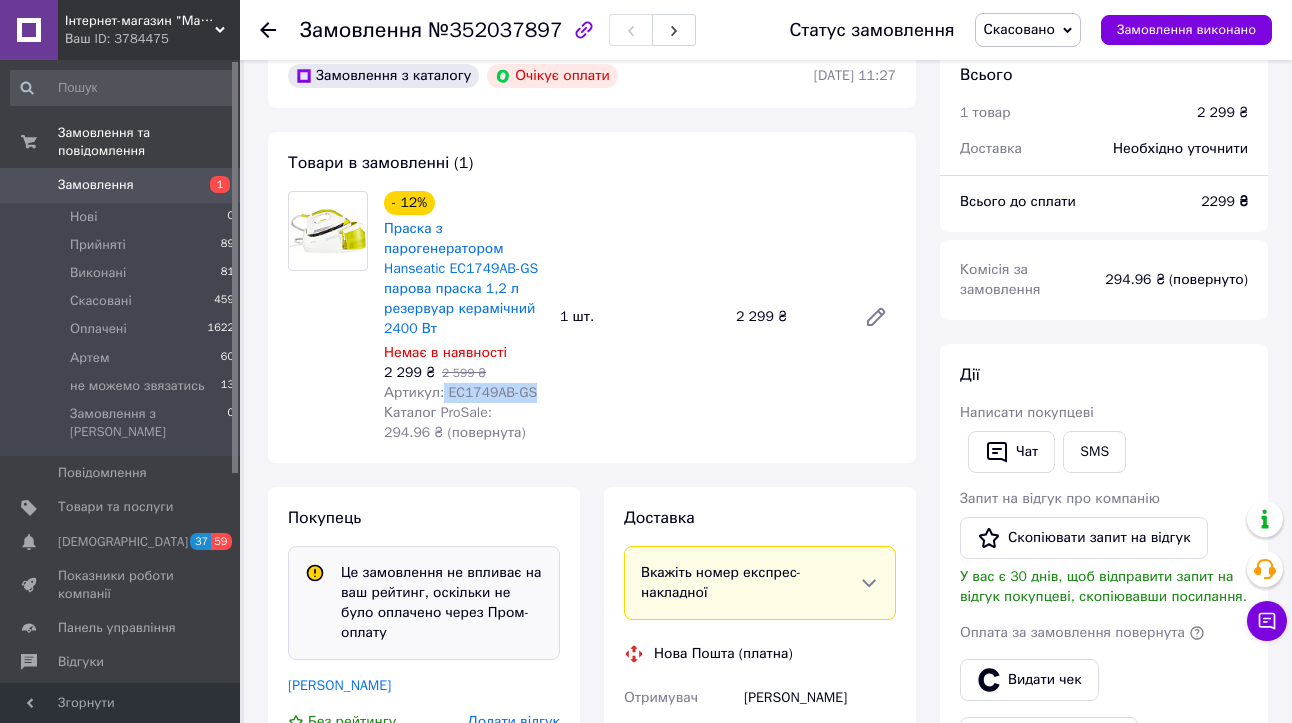 drag, startPoint x: 445, startPoint y: 373, endPoint x: 574, endPoint y: 373, distance: 129 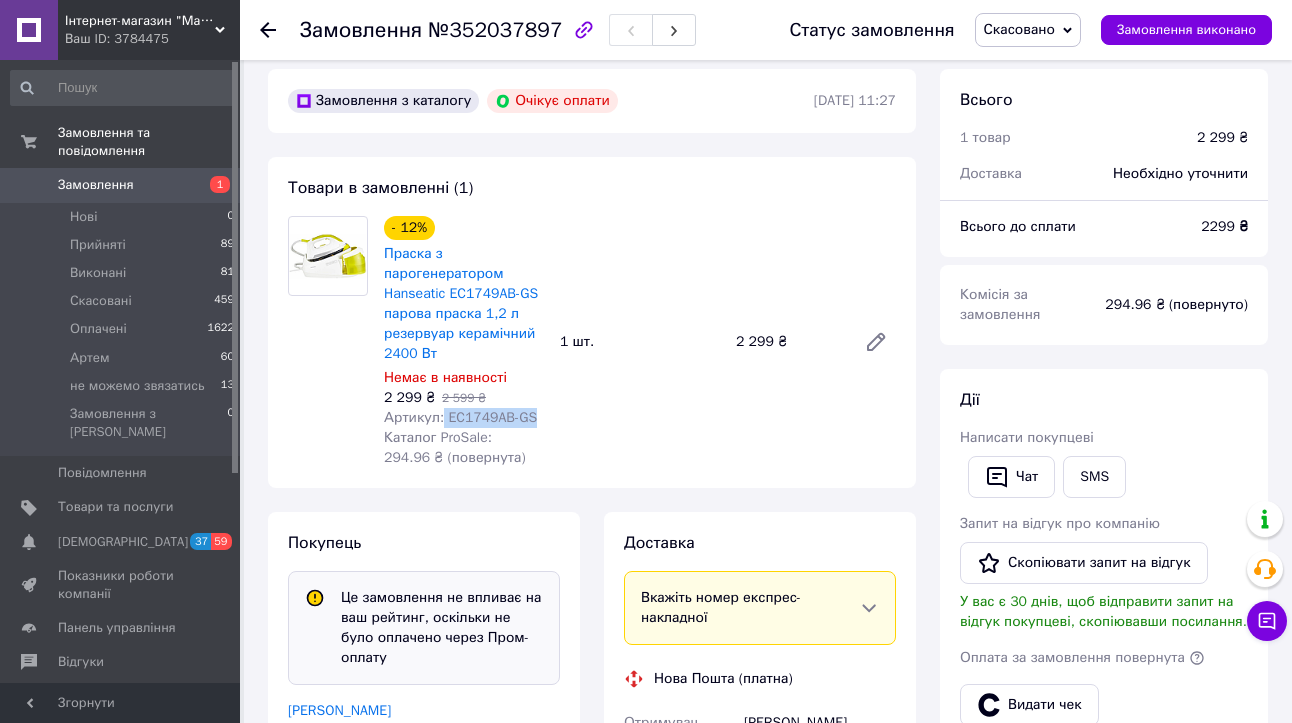 scroll, scrollTop: 47, scrollLeft: 0, axis: vertical 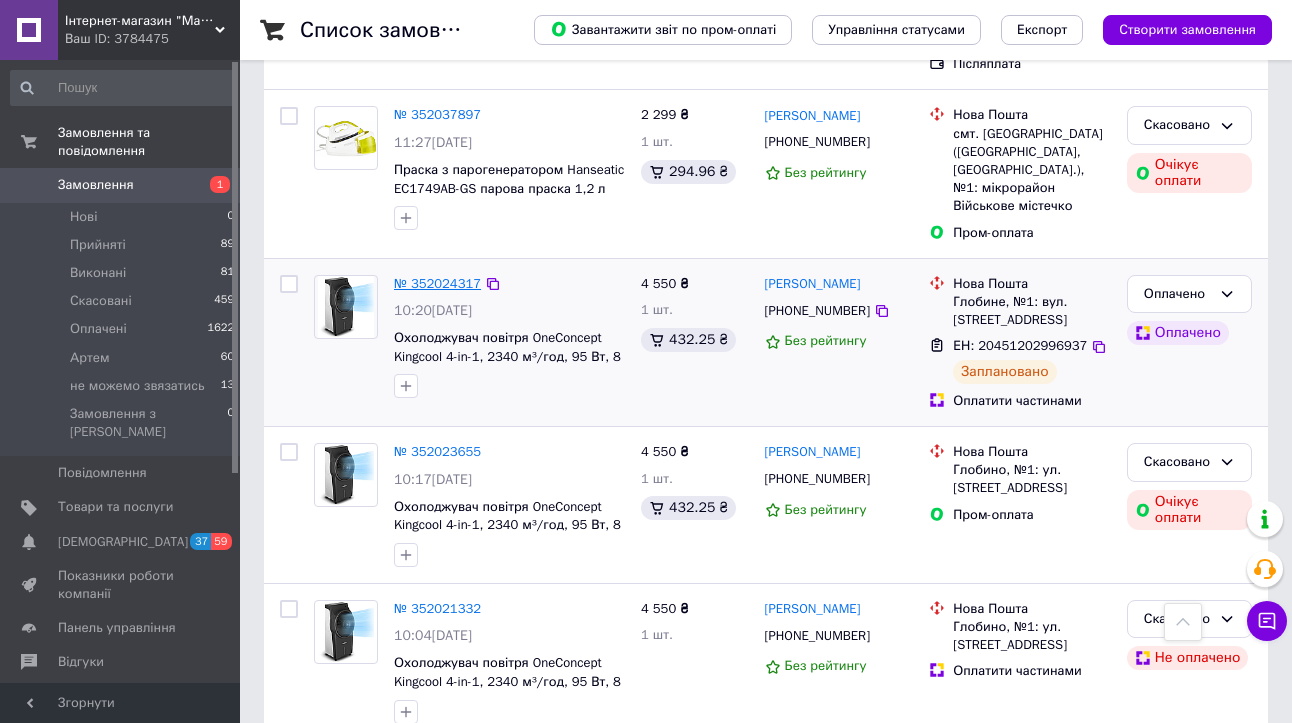 click on "№ 352024317" at bounding box center (437, 283) 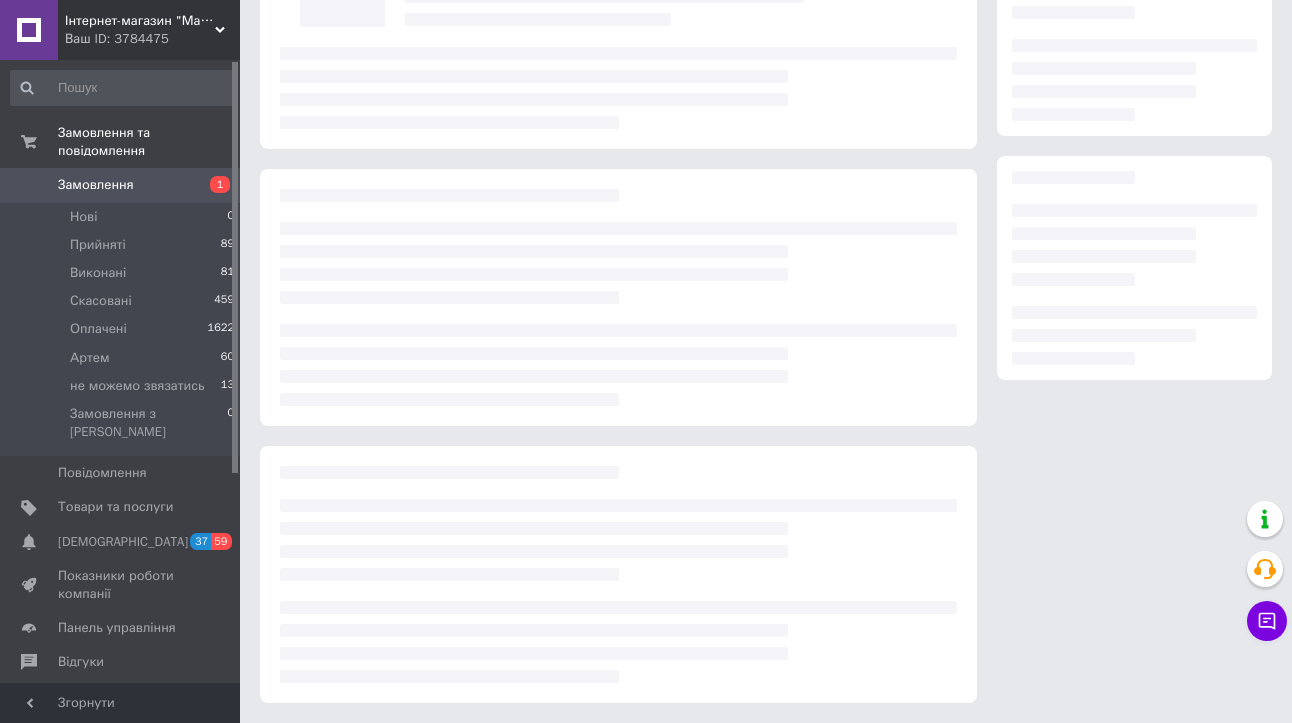 scroll, scrollTop: 191, scrollLeft: 0, axis: vertical 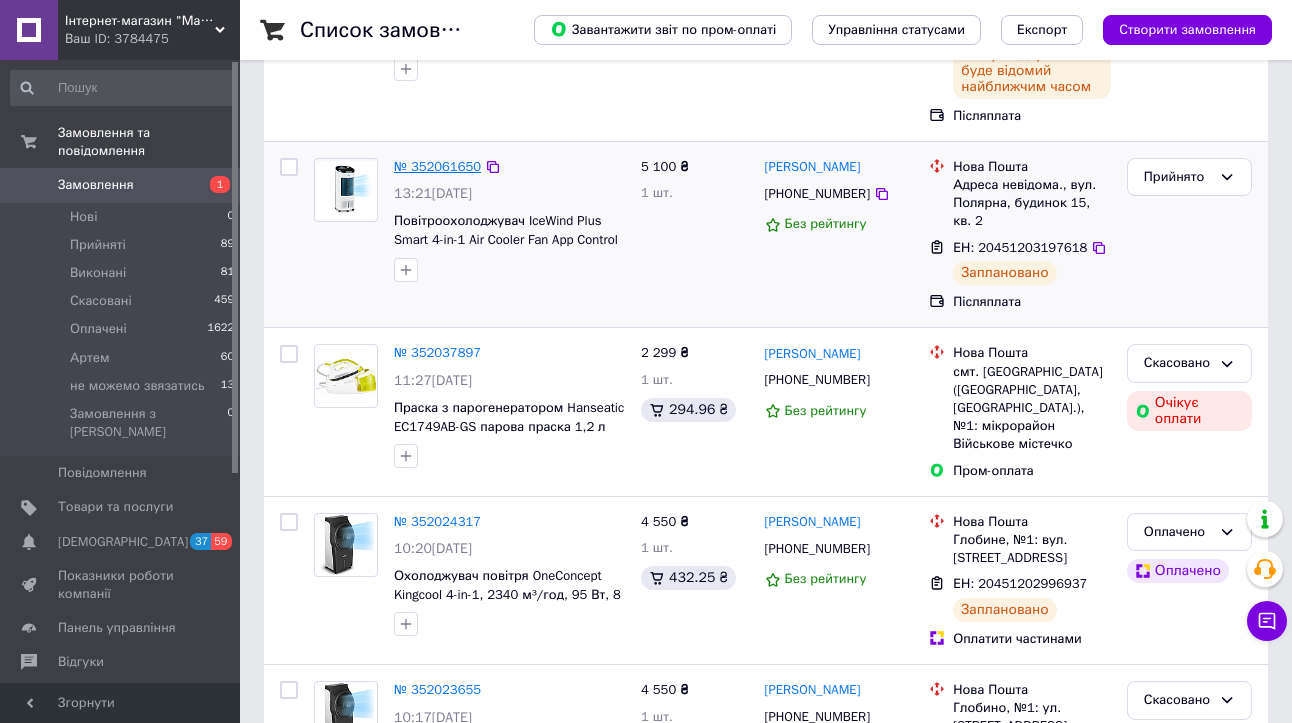 click on "№ 352061650" at bounding box center (437, 166) 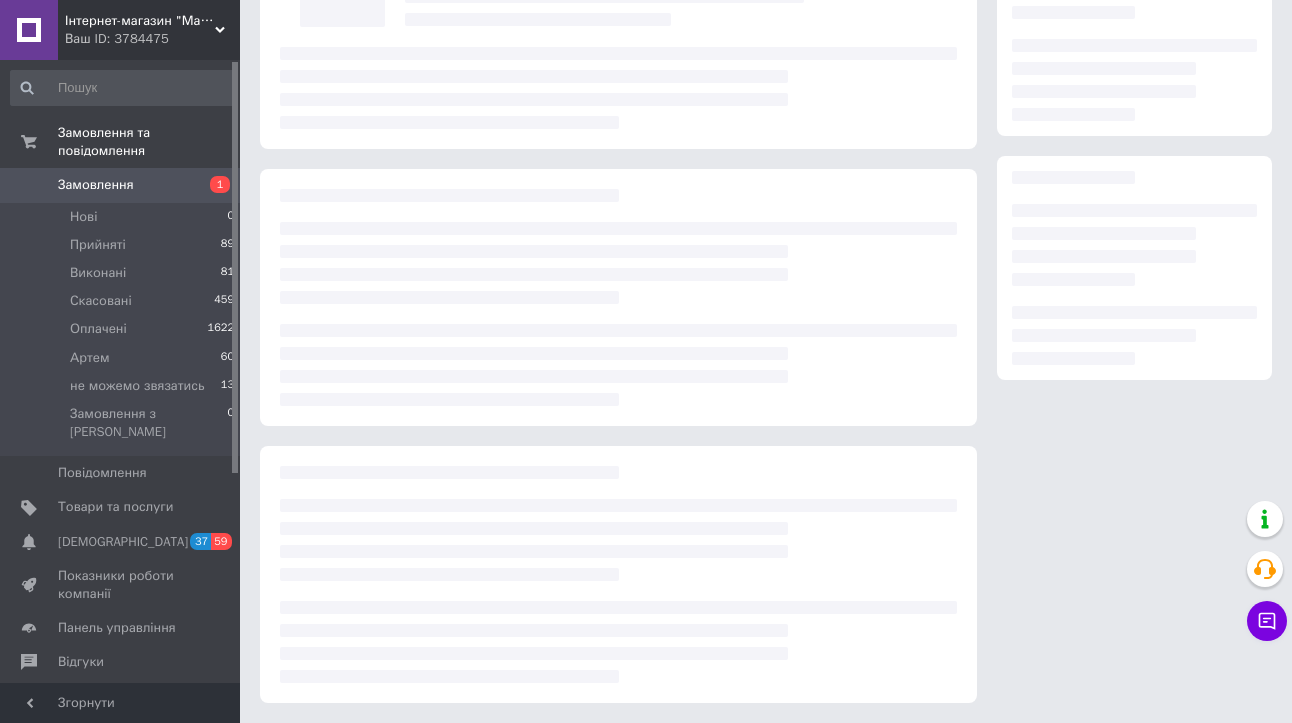 scroll, scrollTop: 191, scrollLeft: 0, axis: vertical 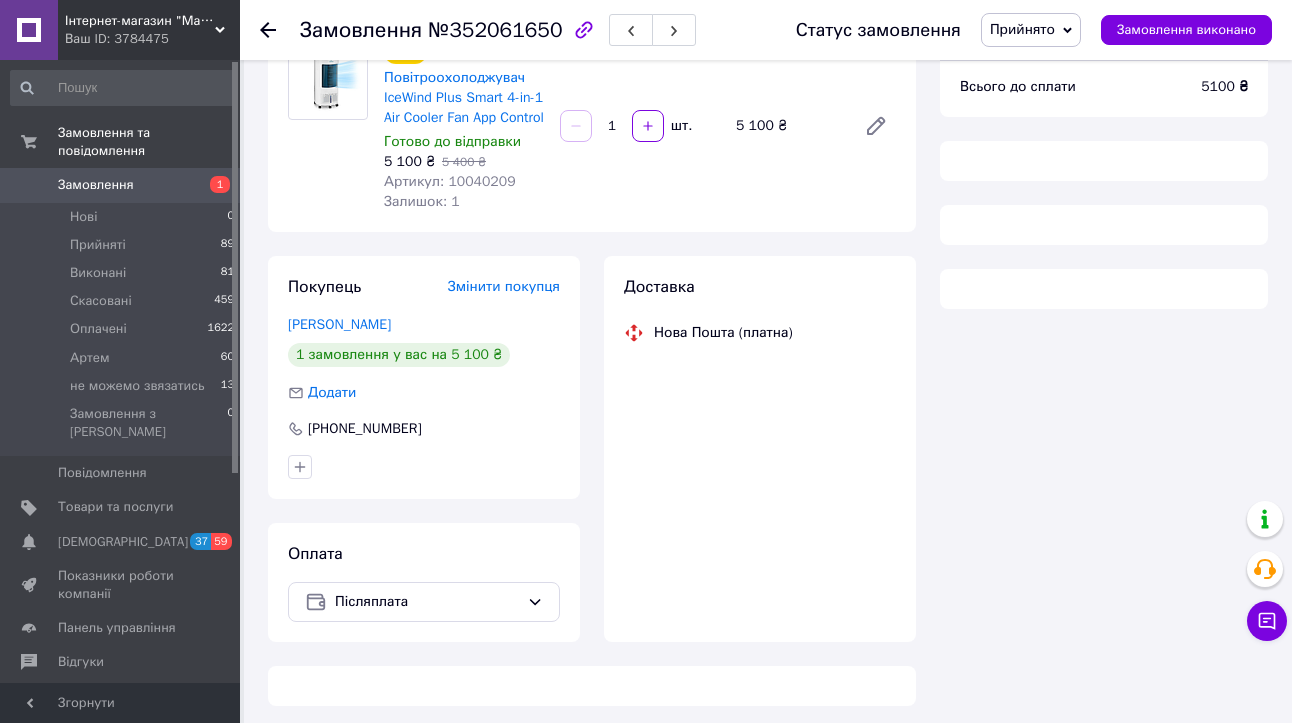 click on "Артикул: 10040209" at bounding box center (450, 181) 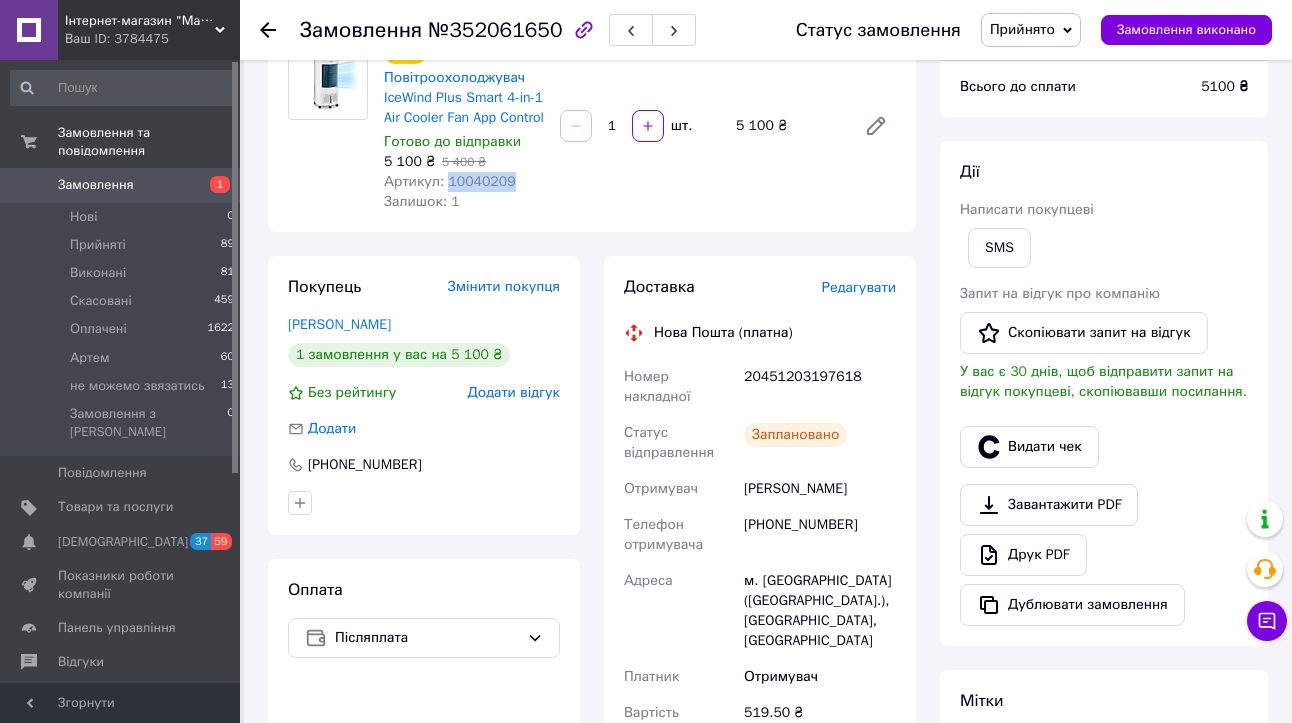 copy on "10040209" 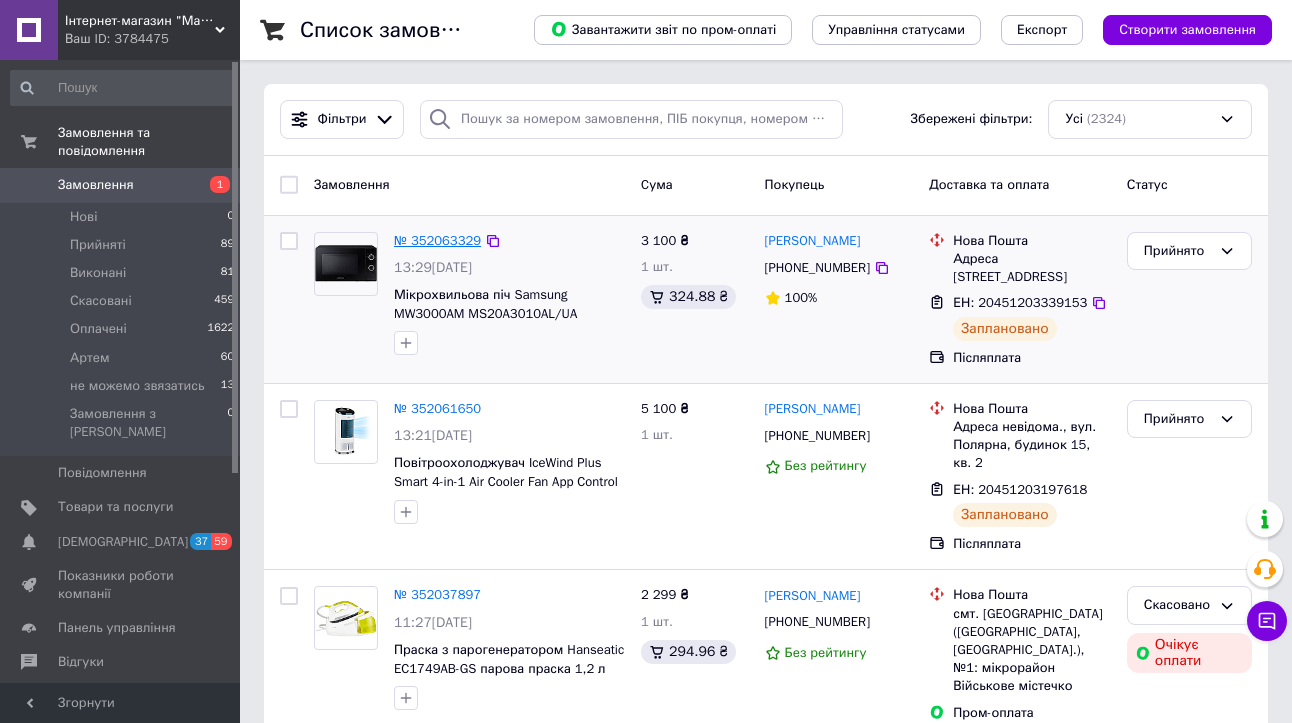scroll, scrollTop: 0, scrollLeft: 0, axis: both 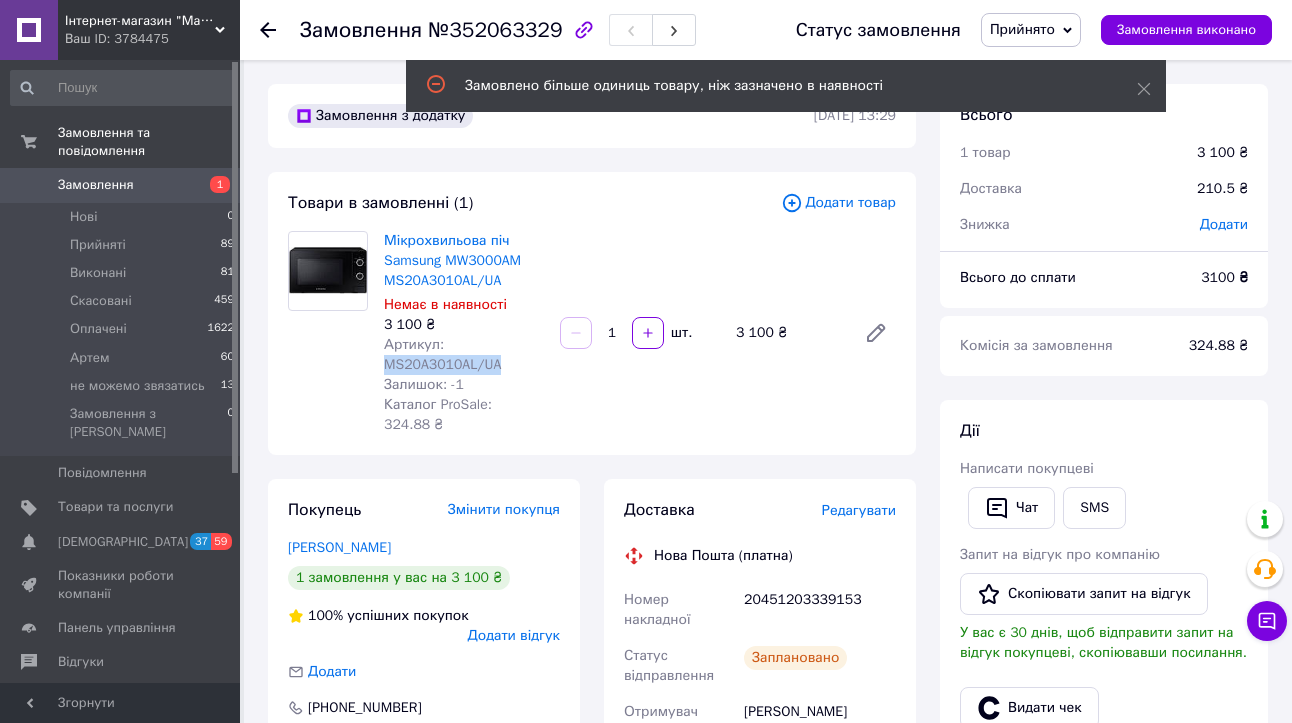 drag, startPoint x: 380, startPoint y: 365, endPoint x: 508, endPoint y: 362, distance: 128.03516 